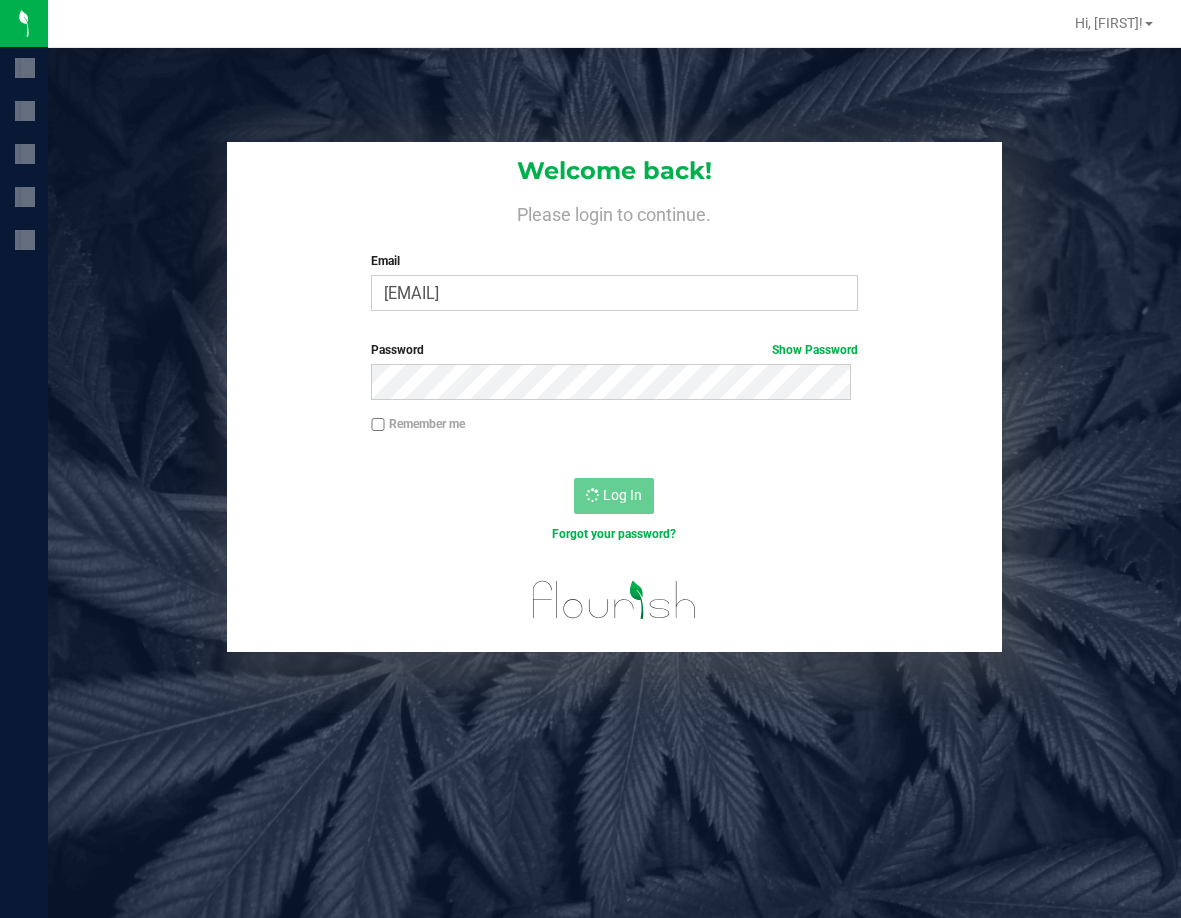 scroll, scrollTop: 0, scrollLeft: 0, axis: both 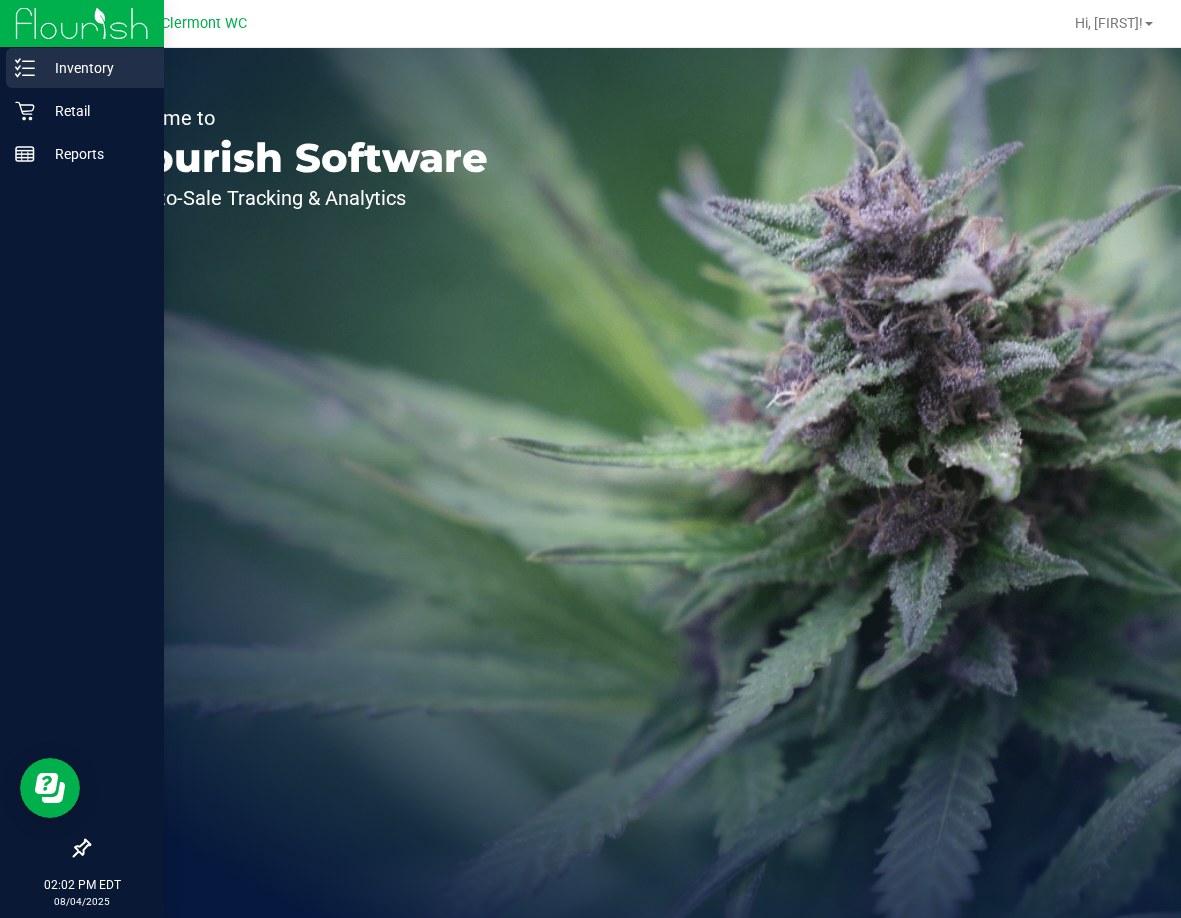 click 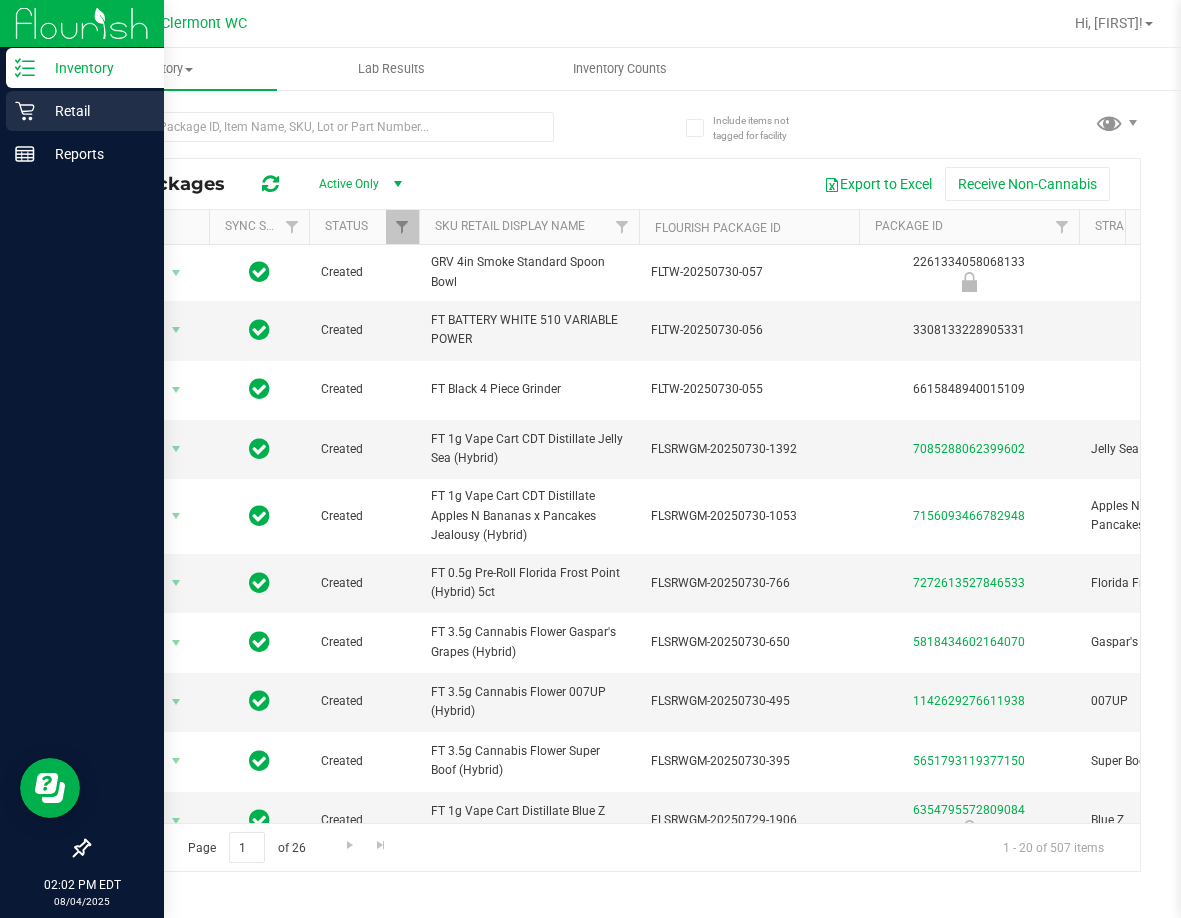 click on "Retail" at bounding box center [95, 111] 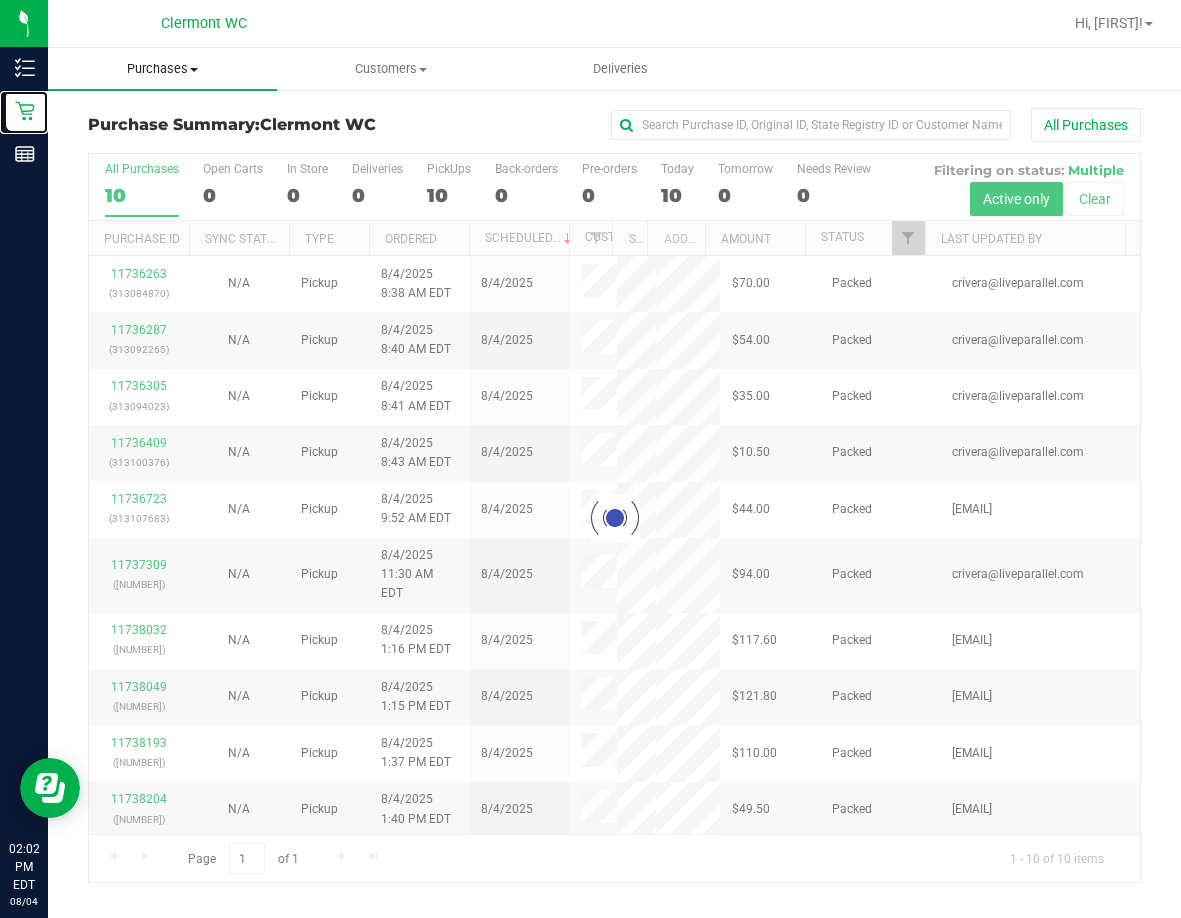click on "Purchases" at bounding box center (162, 69) 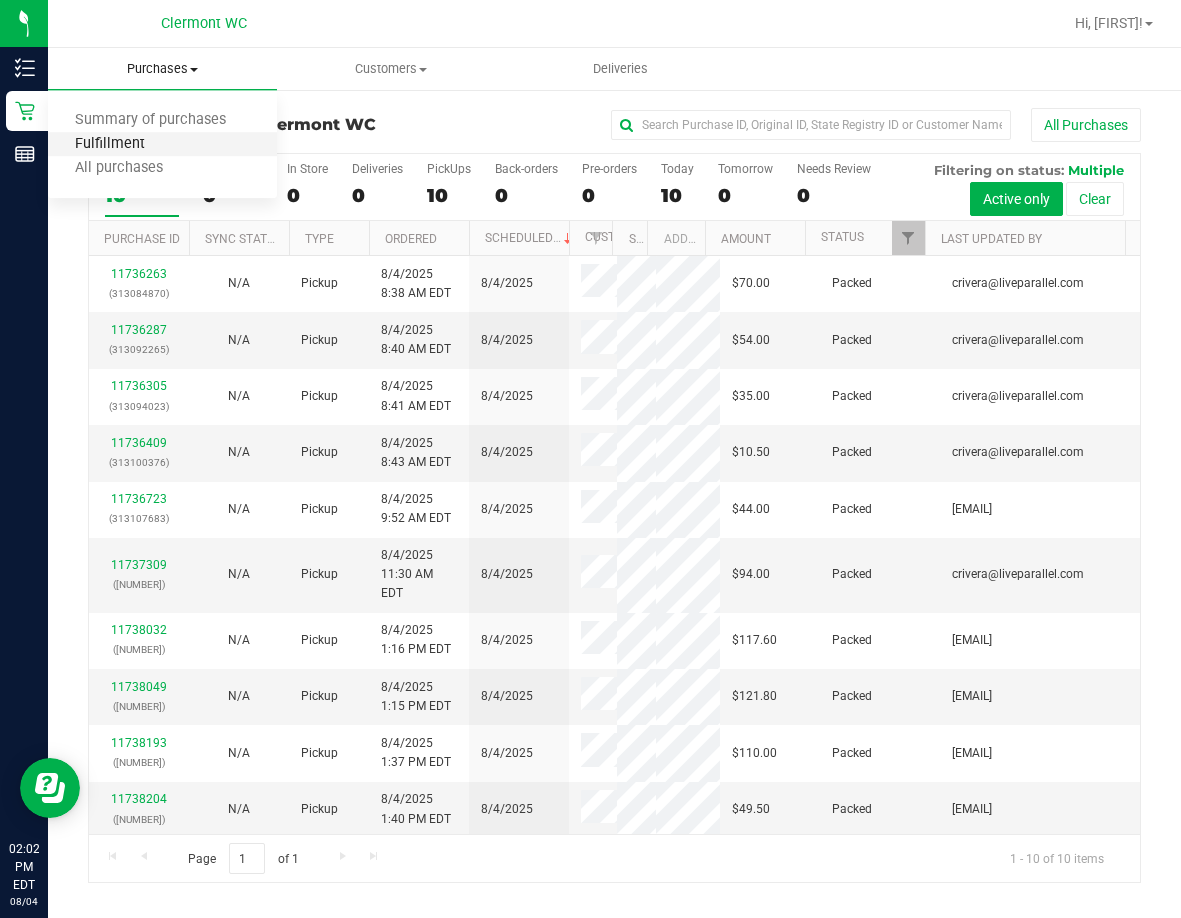 click on "Fulfillment" at bounding box center [110, 144] 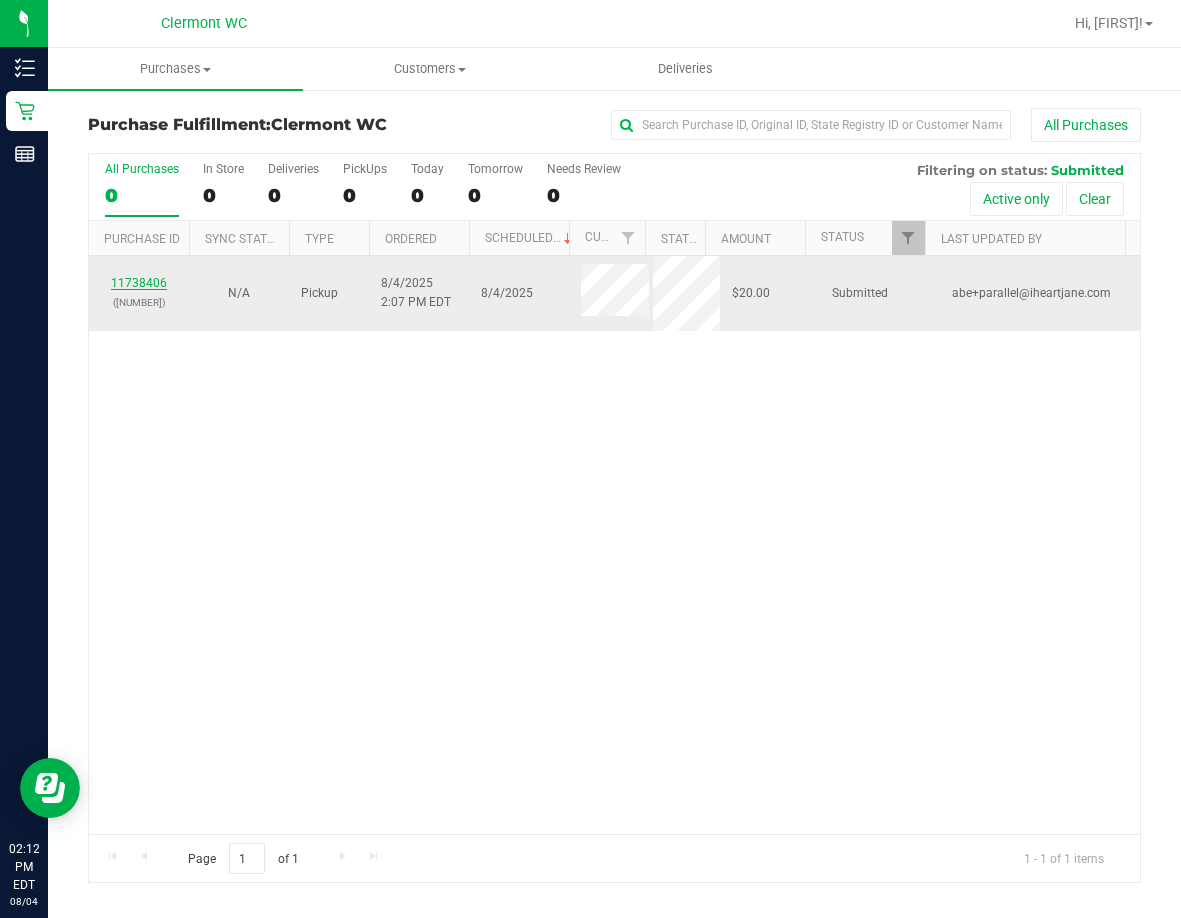 click on "11738406" at bounding box center [139, 283] 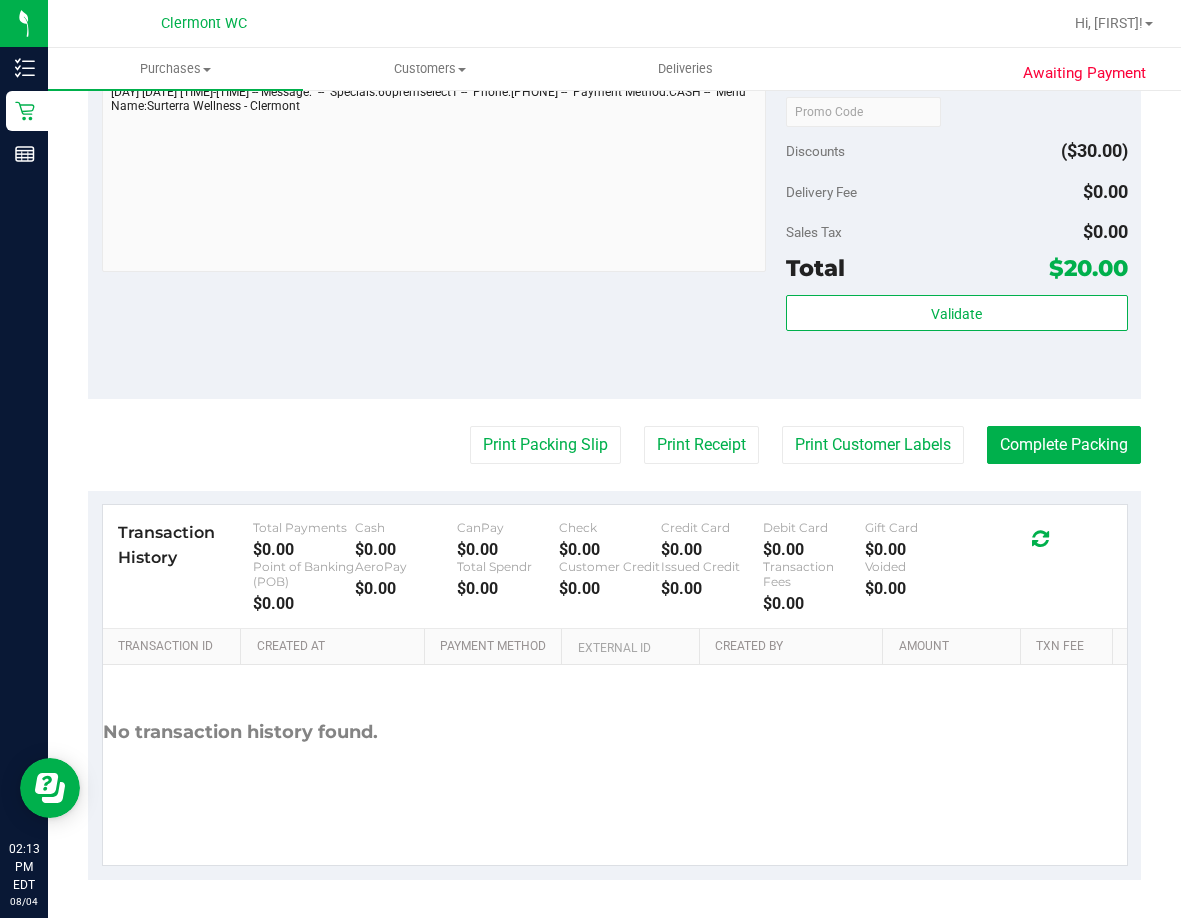 scroll, scrollTop: 760, scrollLeft: 0, axis: vertical 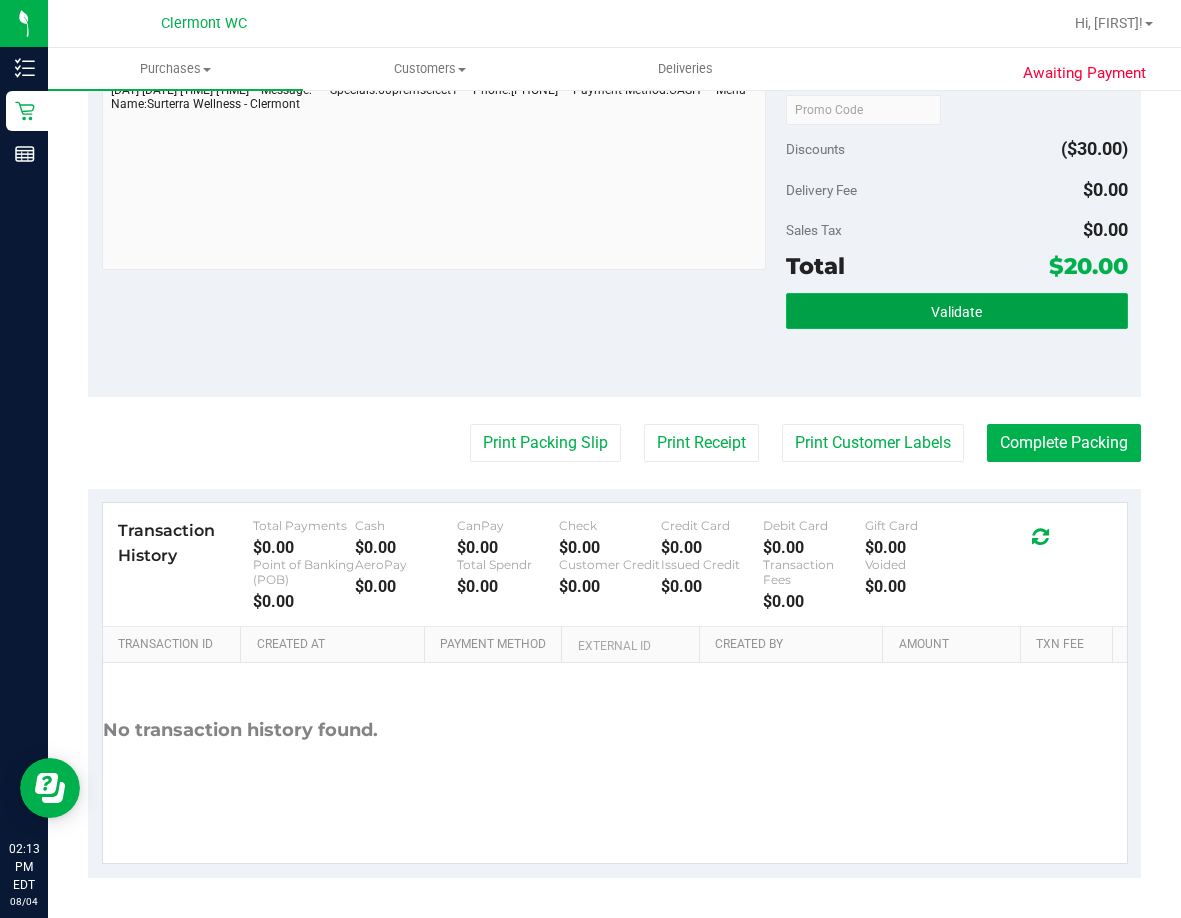 click on "Validate" at bounding box center (957, 311) 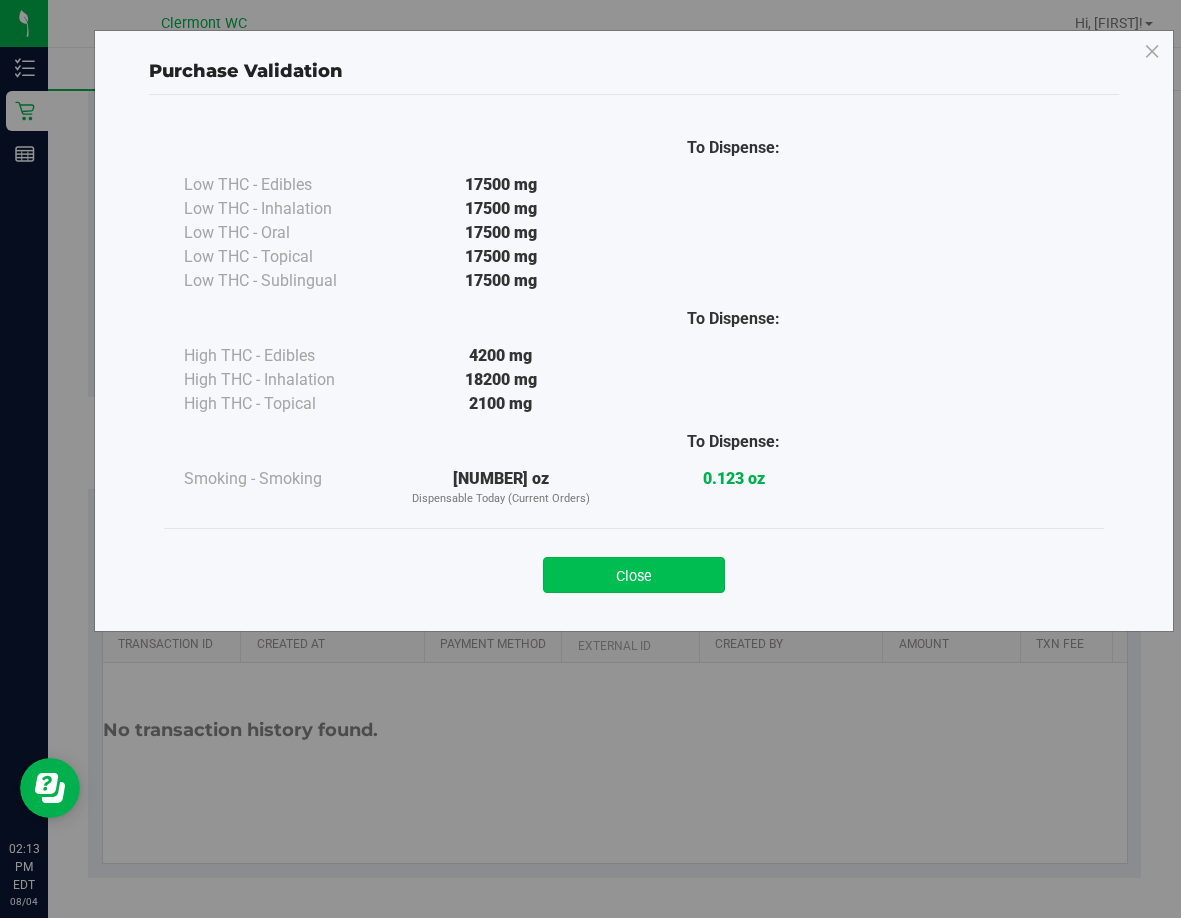 click on "Close" at bounding box center [634, 575] 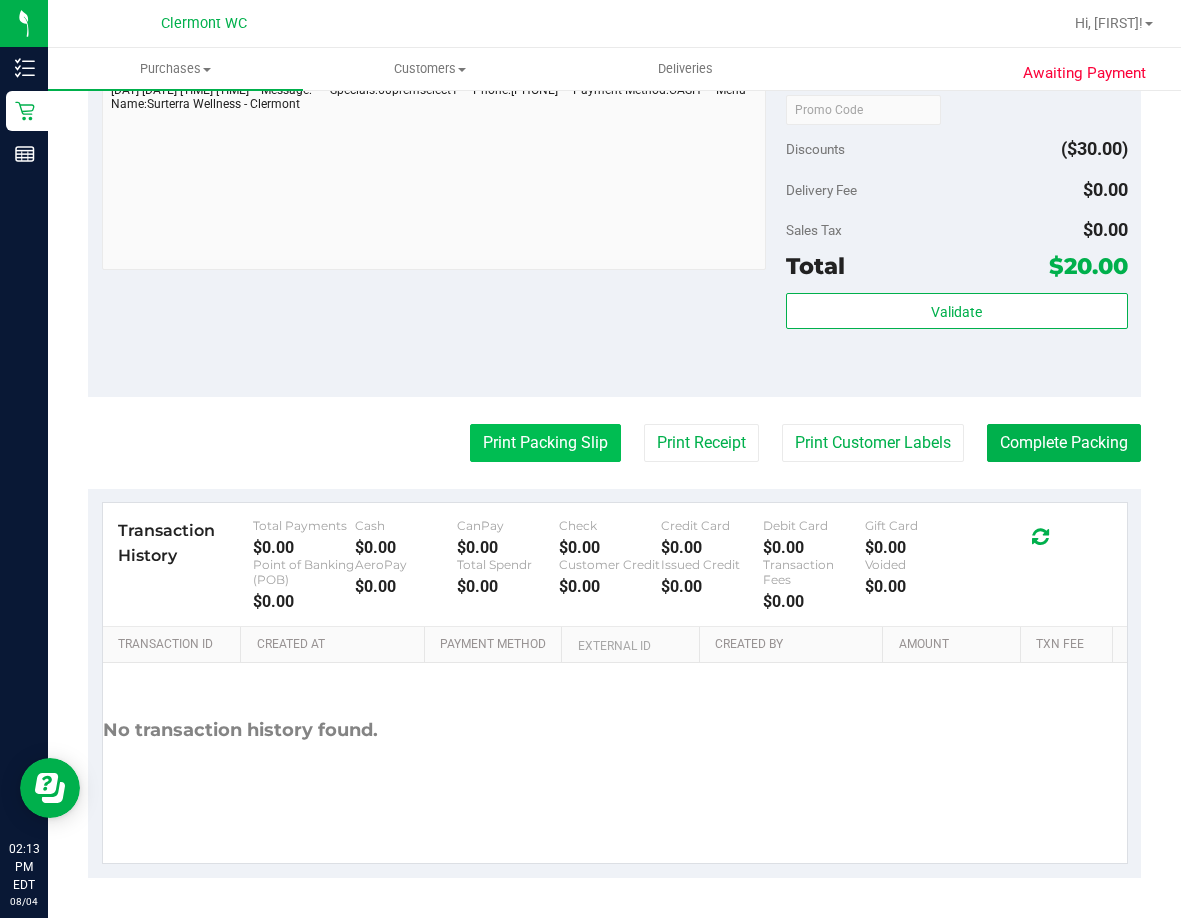 click on "Print Packing Slip" at bounding box center (545, 443) 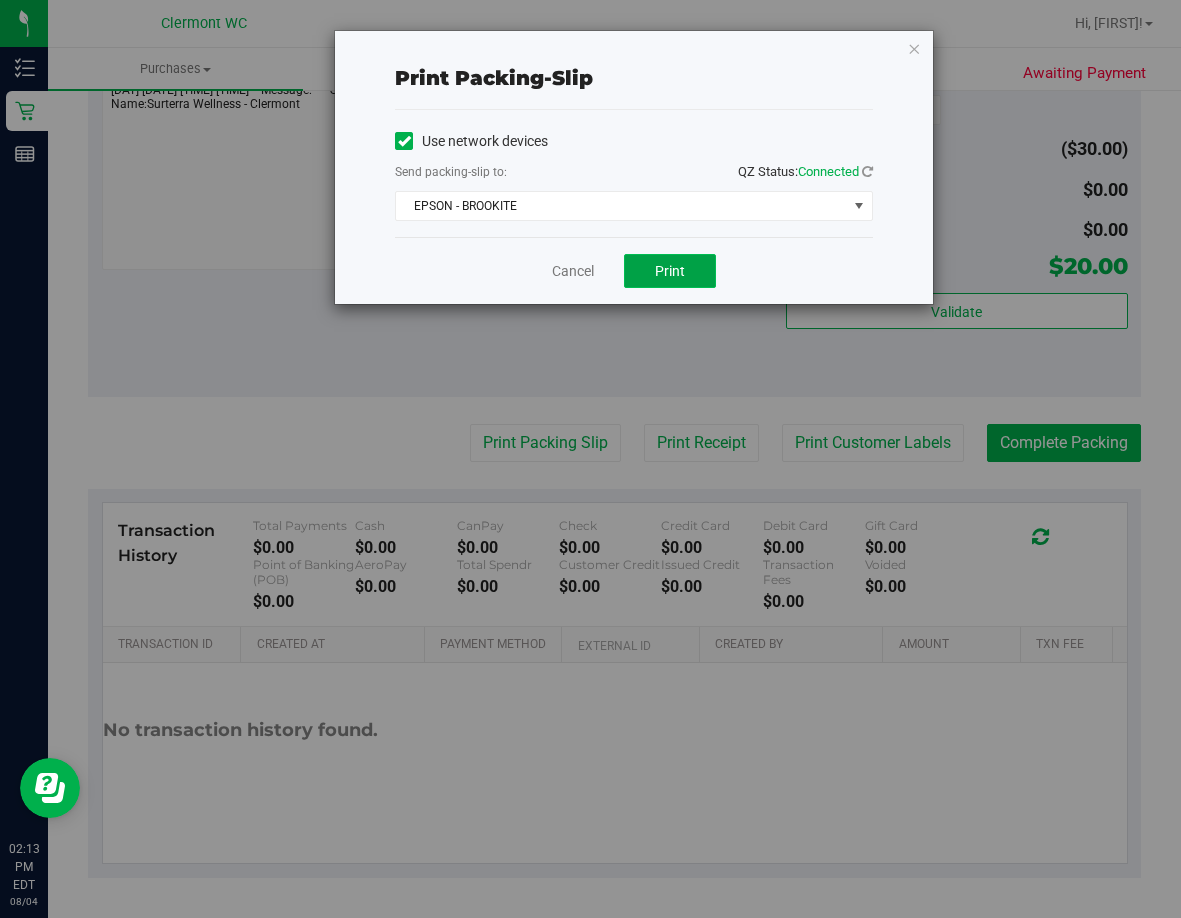 click on "Print" at bounding box center [670, 271] 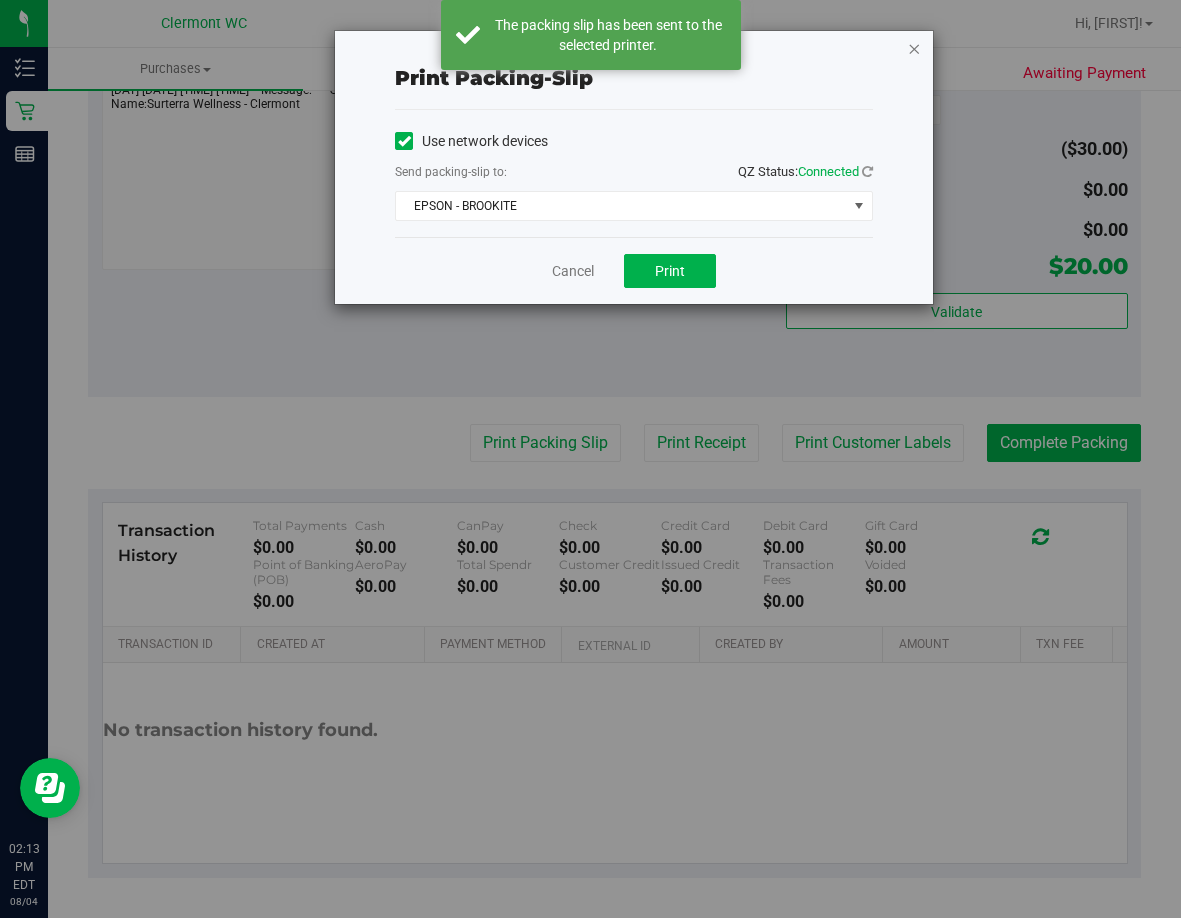 click at bounding box center [914, 48] 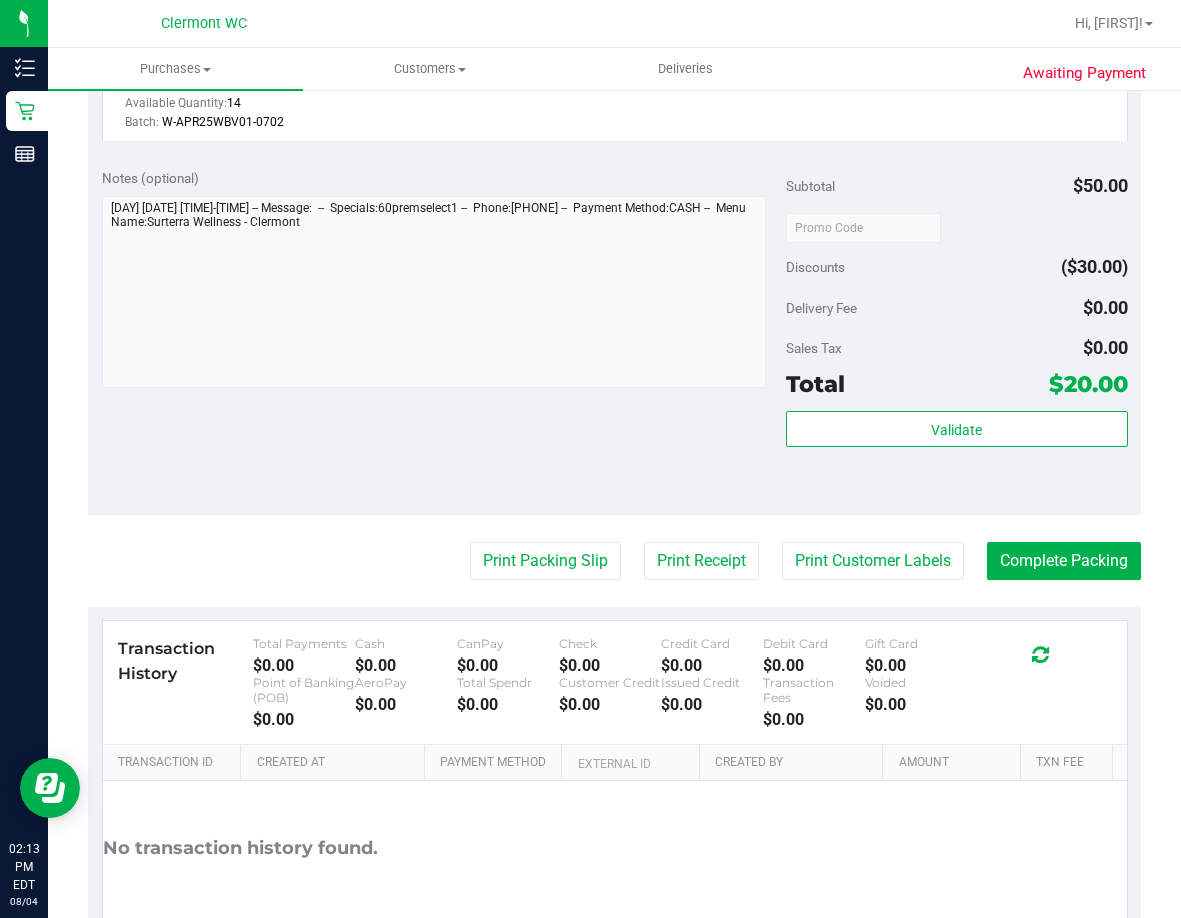 scroll, scrollTop: 700, scrollLeft: 0, axis: vertical 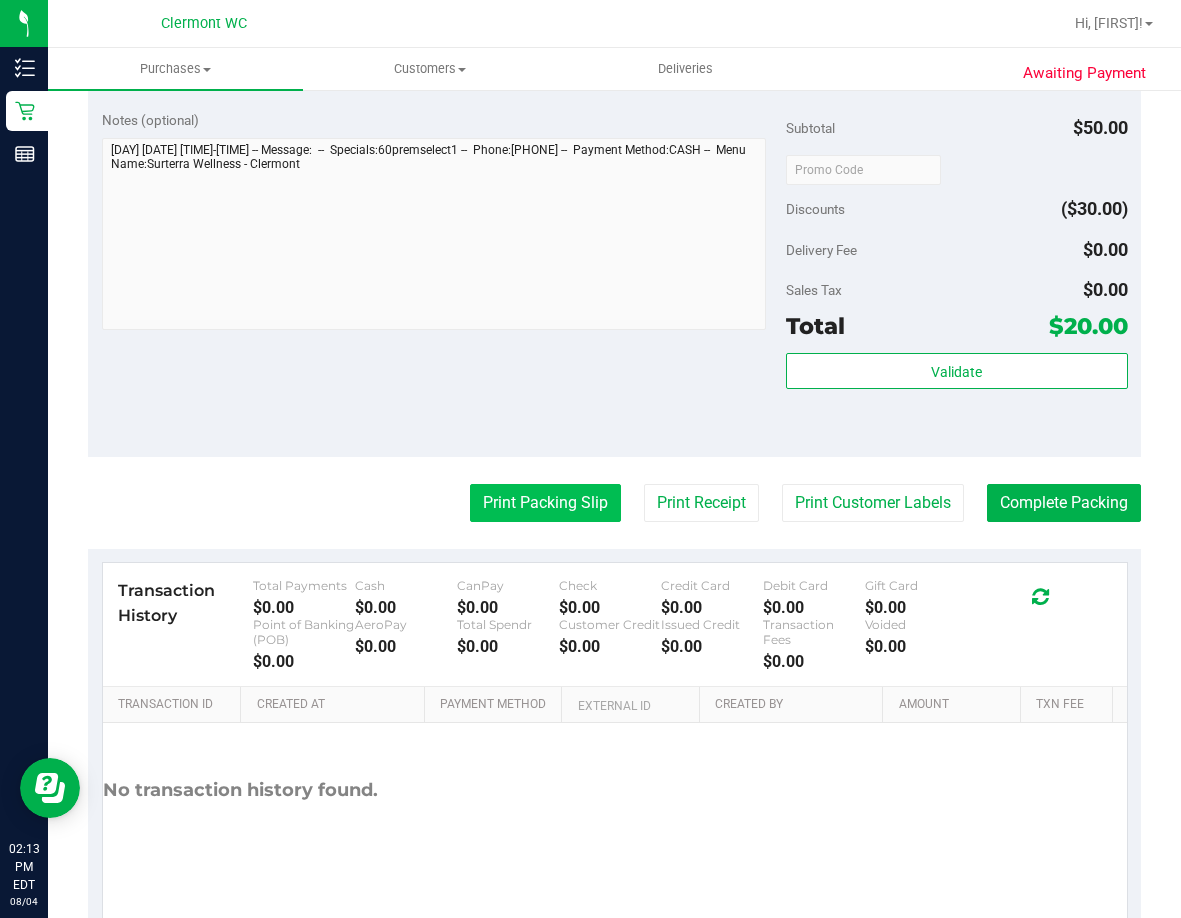 click on "Print Packing Slip" at bounding box center (545, 503) 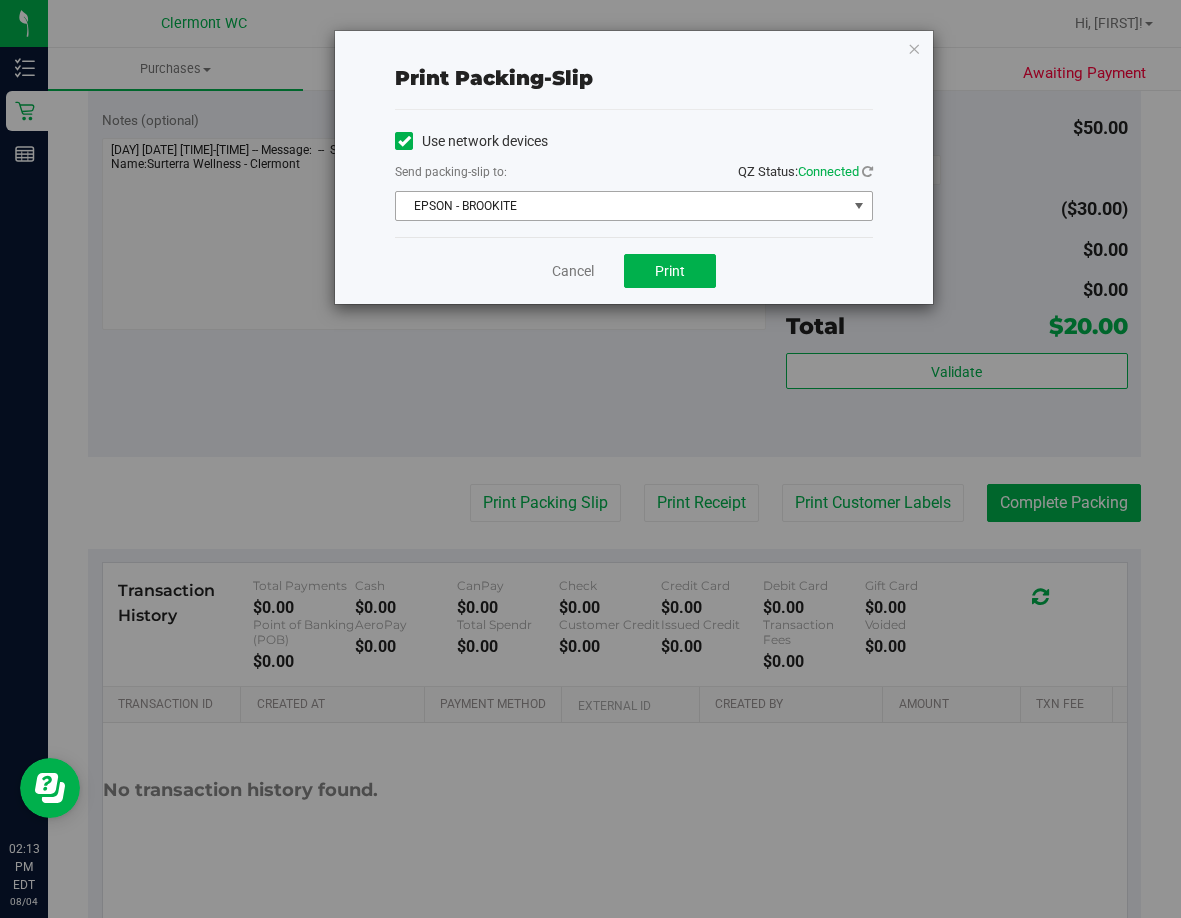 click on "EPSON - BROOKITE" at bounding box center [621, 206] 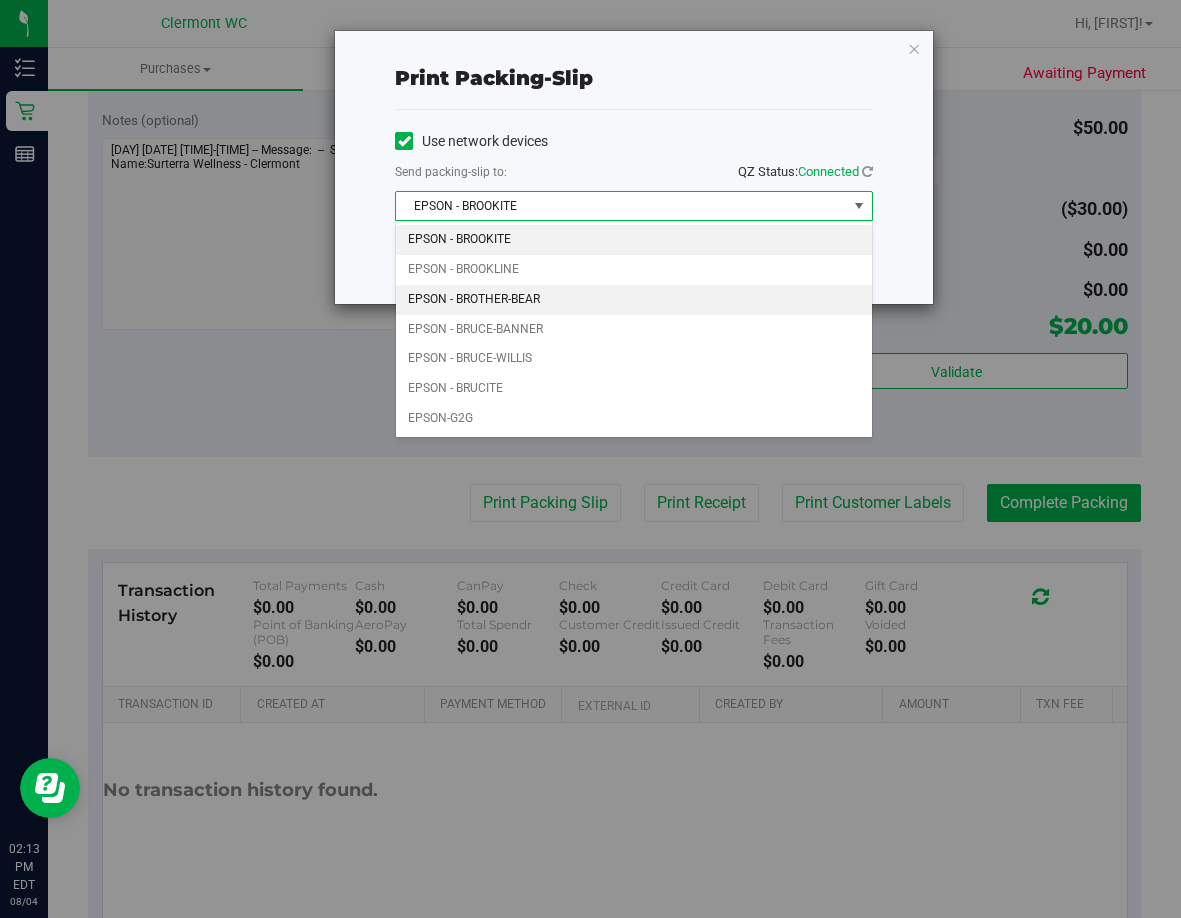 click on "EPSON - BROTHER-BEAR" at bounding box center (634, 300) 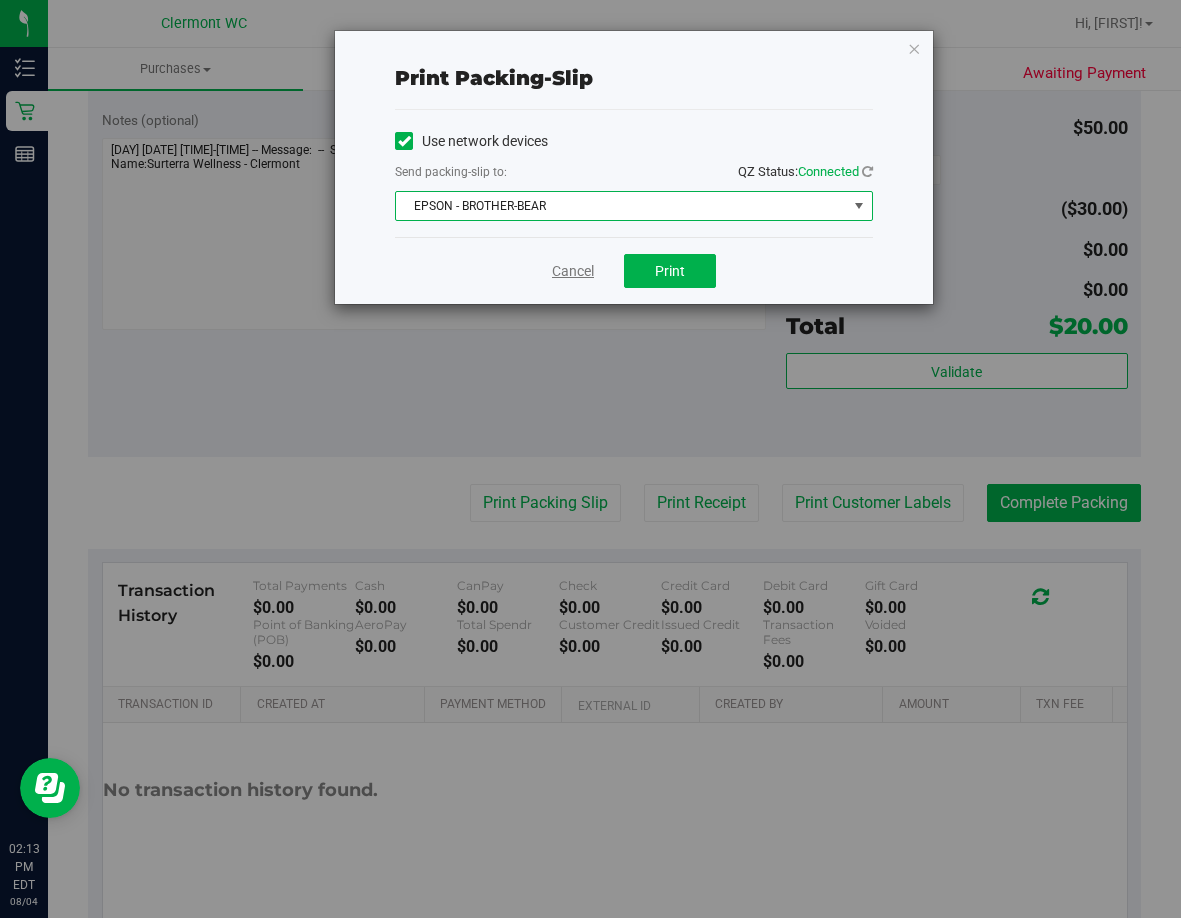 click on "Cancel" at bounding box center [573, 271] 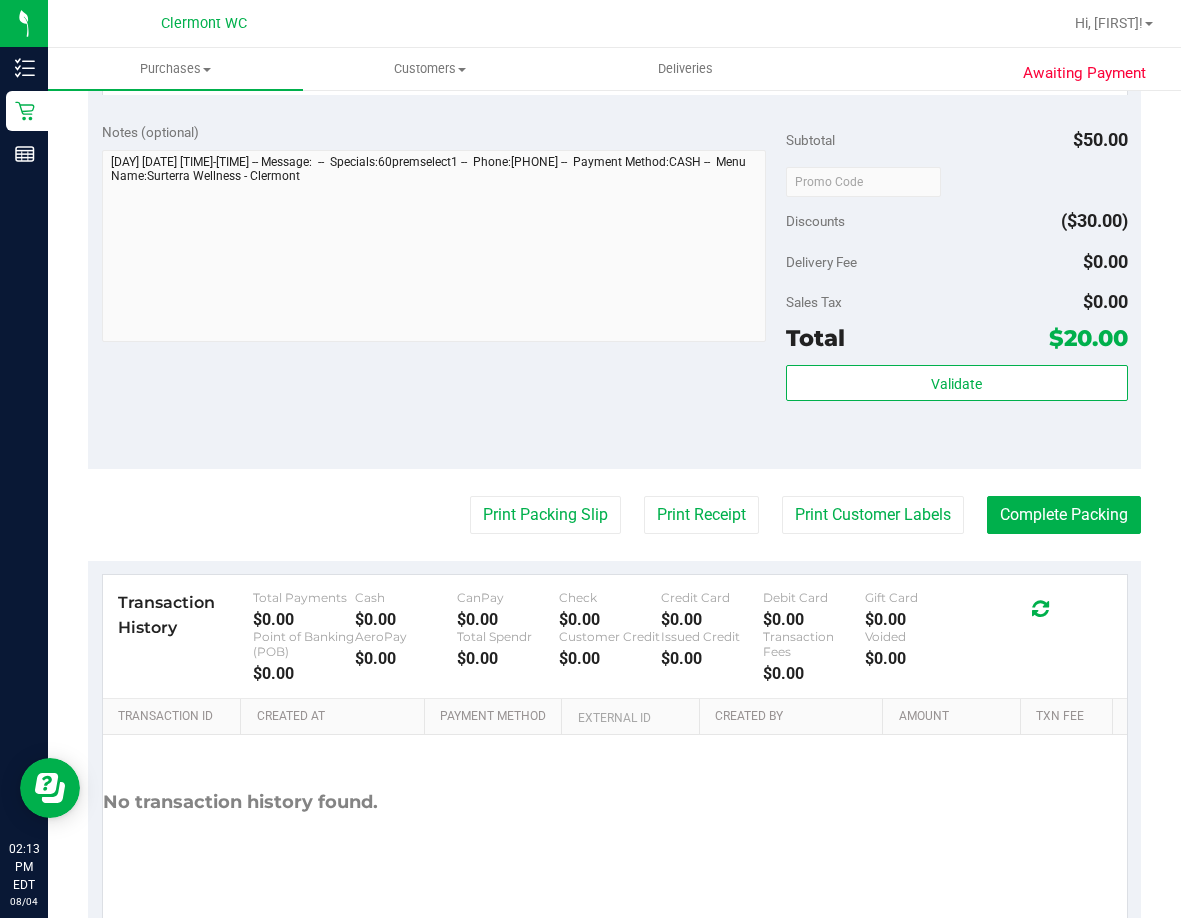 scroll, scrollTop: 760, scrollLeft: 0, axis: vertical 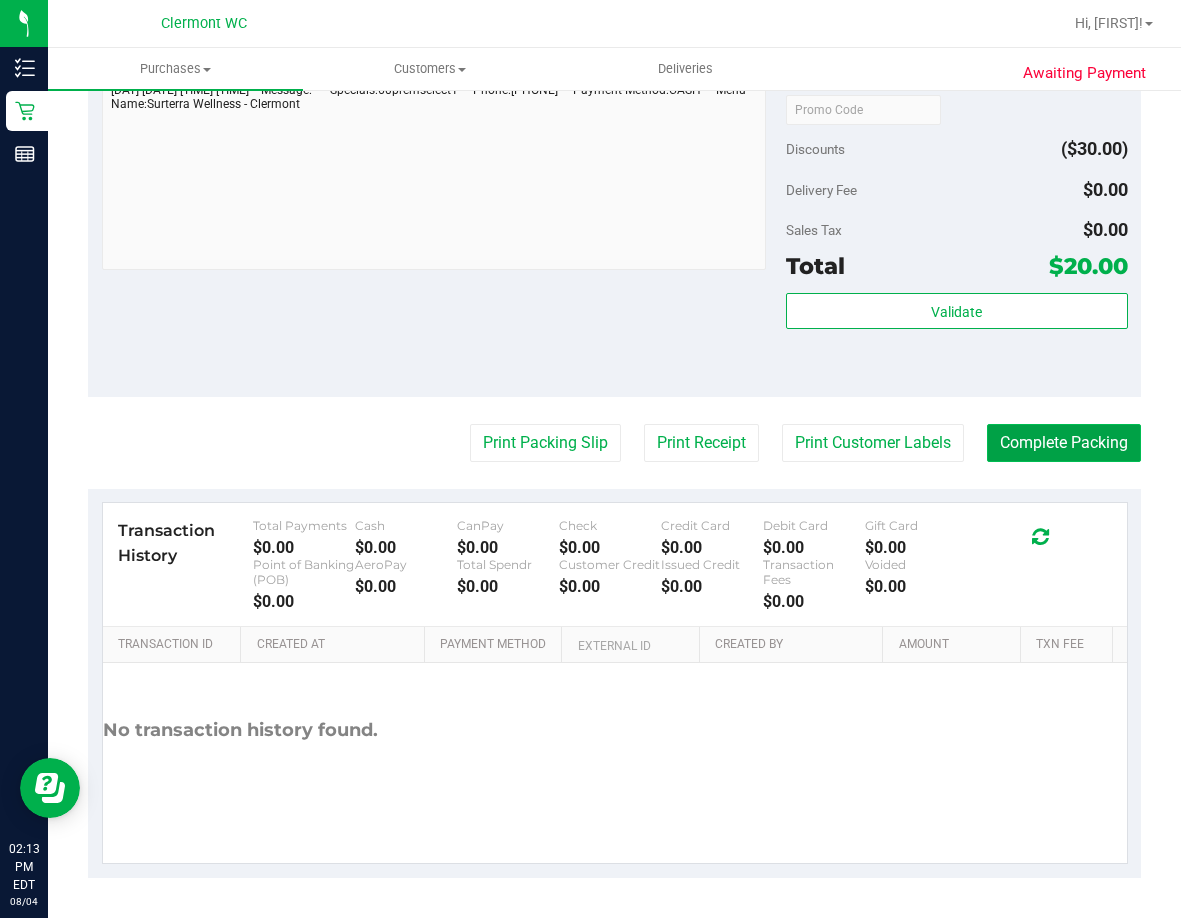click on "Complete Packing" at bounding box center [1064, 443] 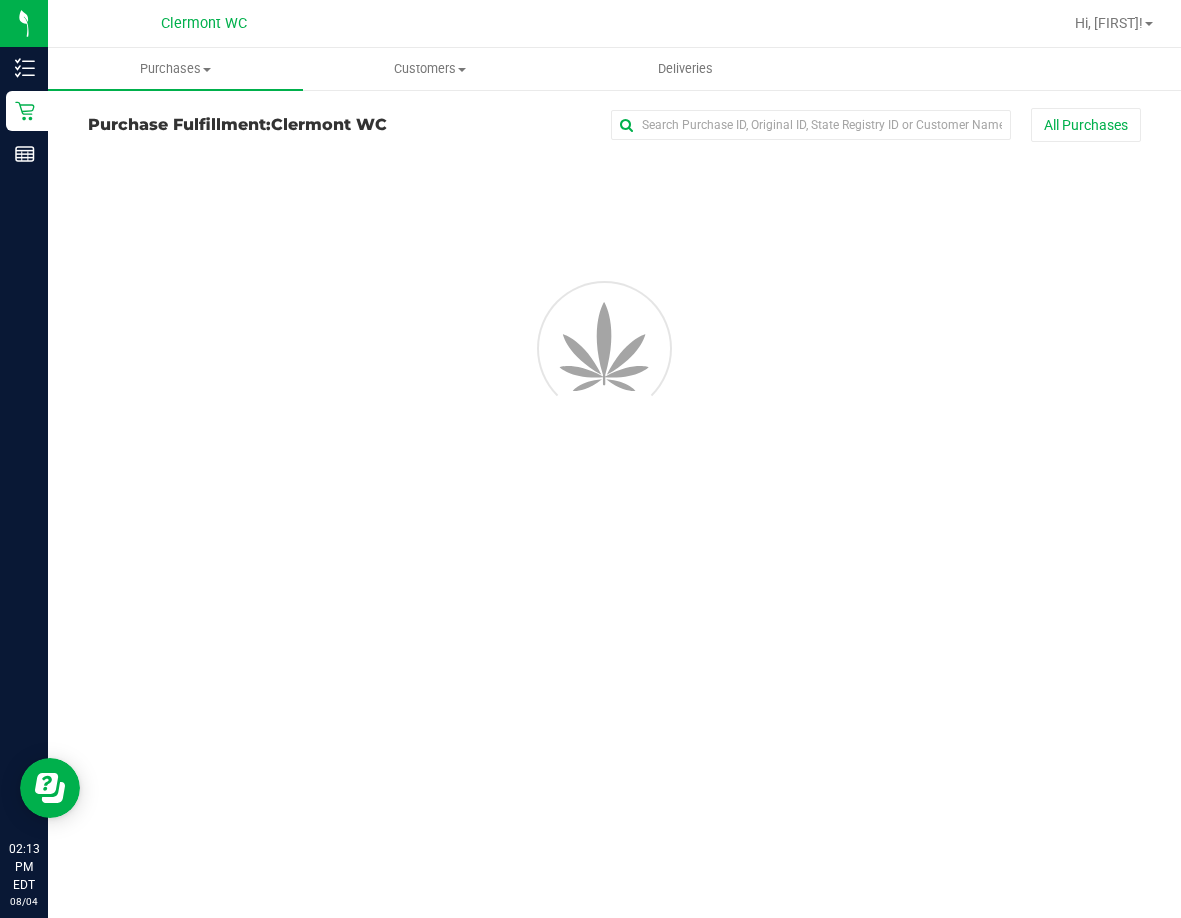 scroll, scrollTop: 0, scrollLeft: 0, axis: both 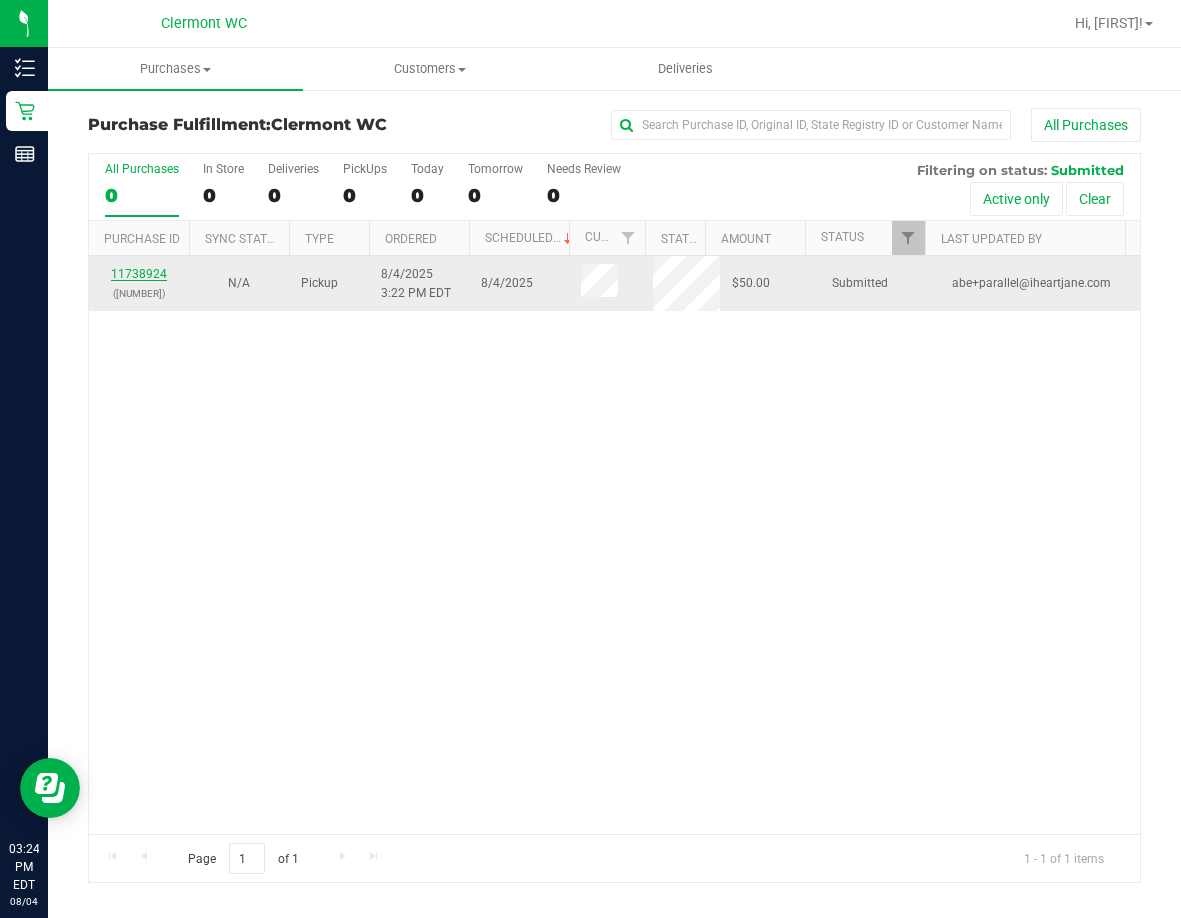 click on "11738924" at bounding box center [139, 274] 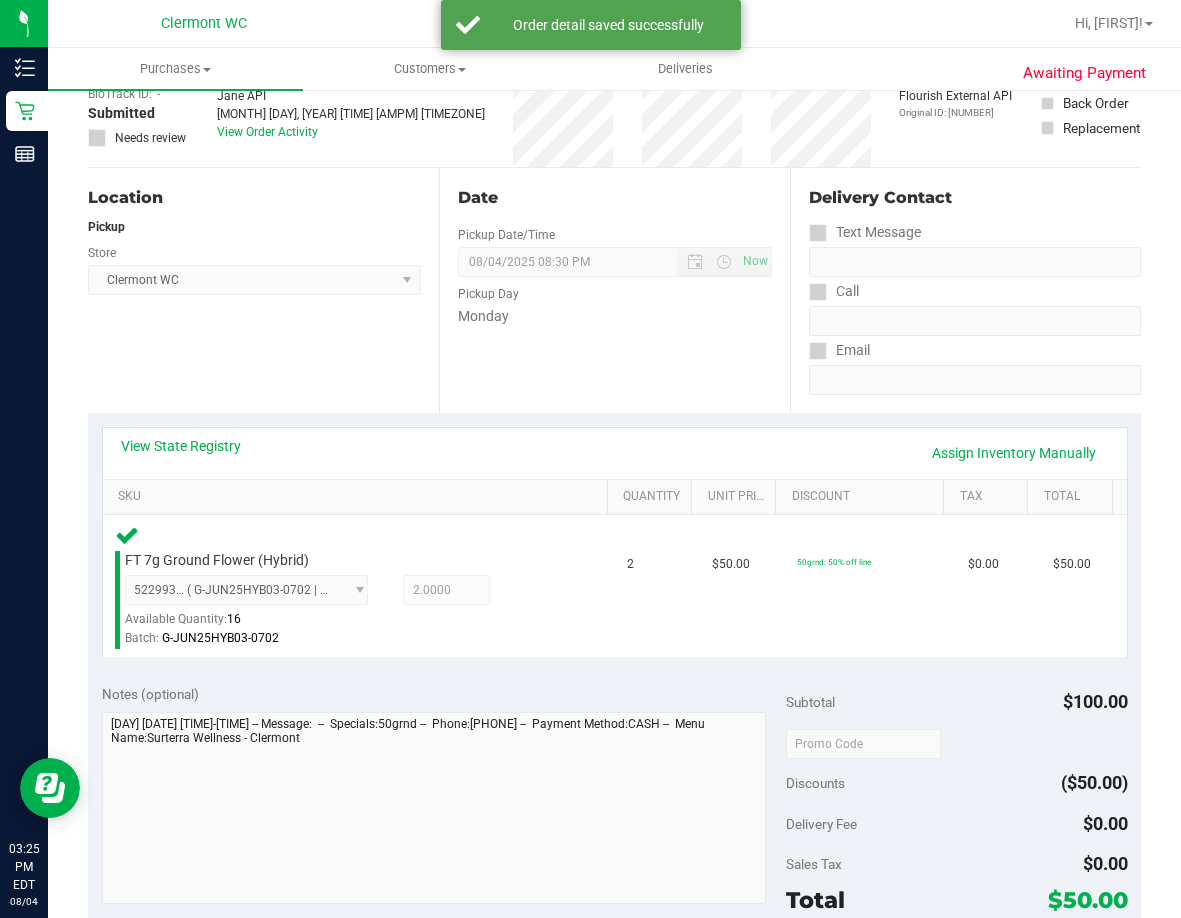 scroll, scrollTop: 533, scrollLeft: 0, axis: vertical 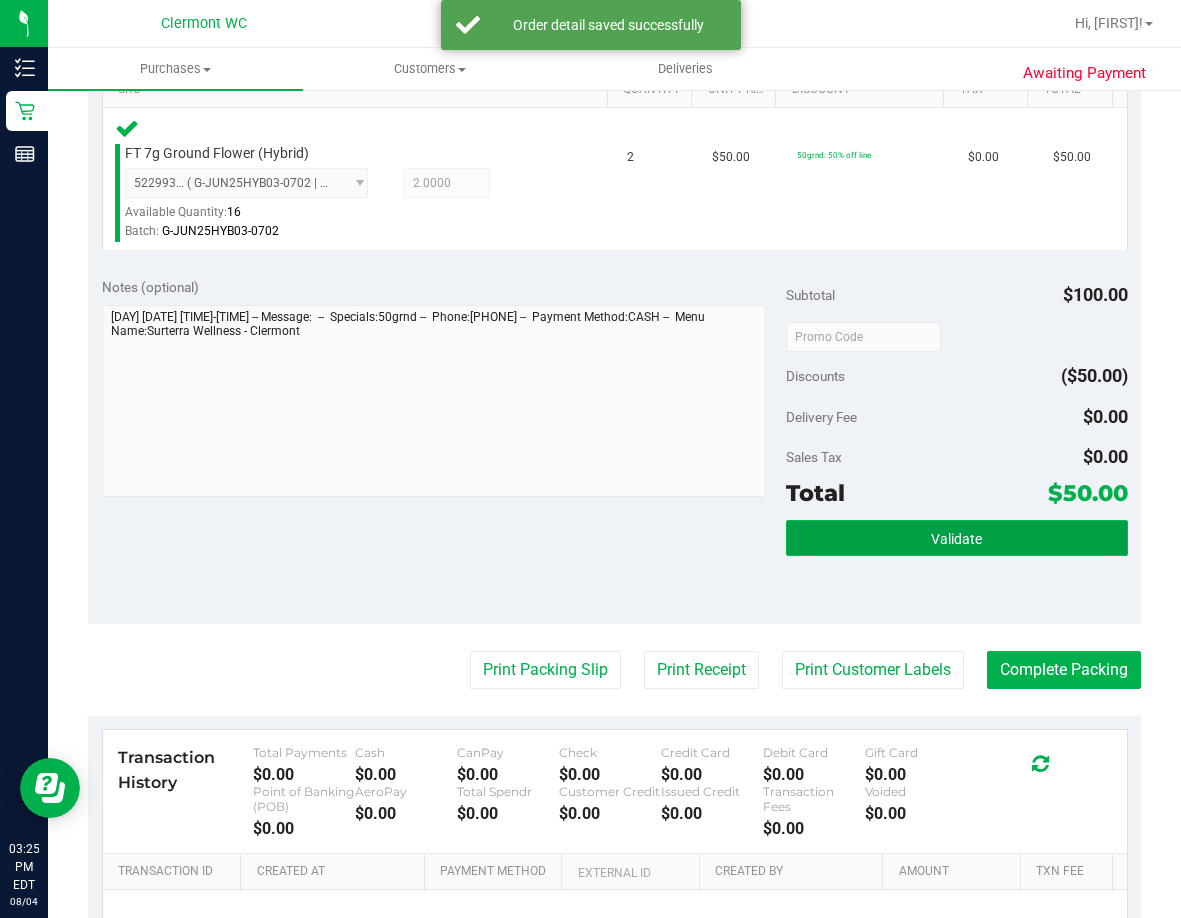 click on "Validate" at bounding box center (957, 538) 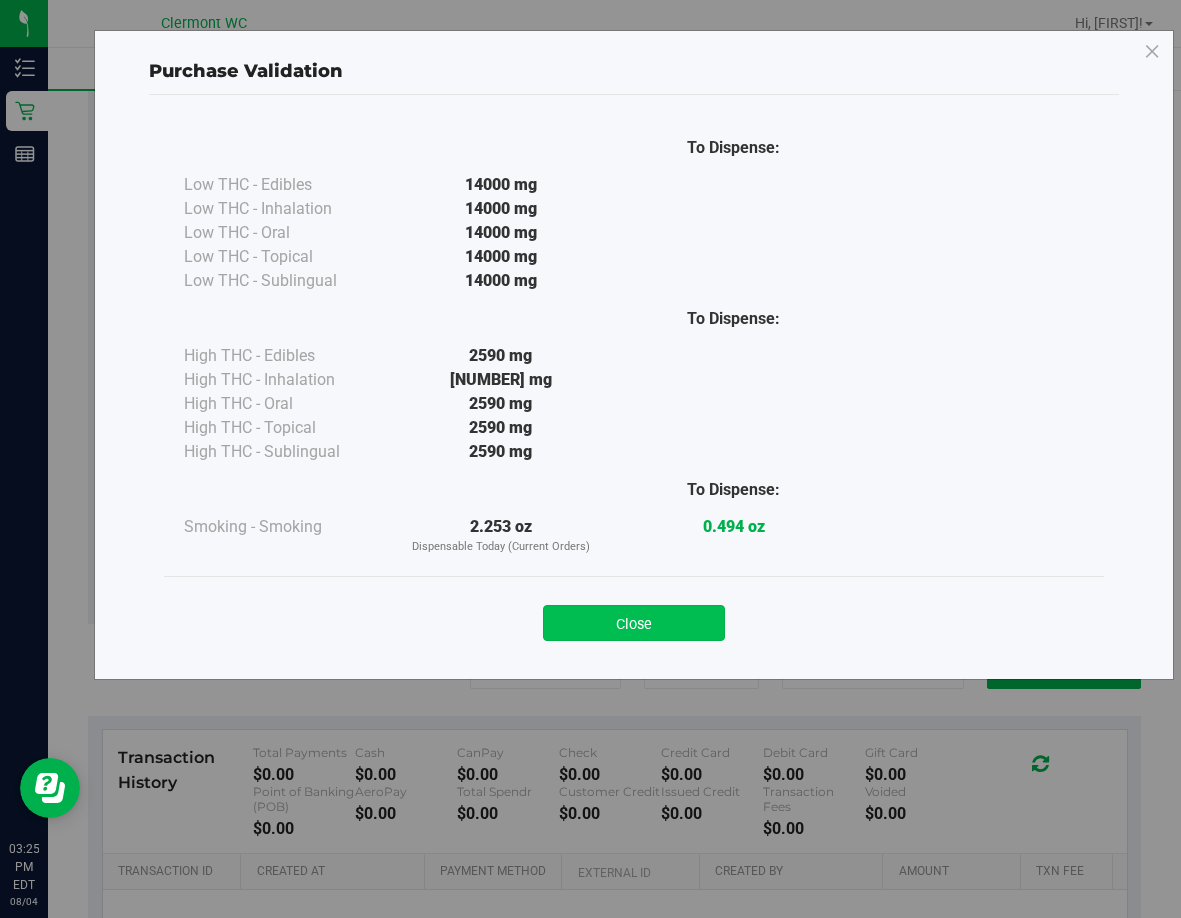 click on "Close" at bounding box center [634, 623] 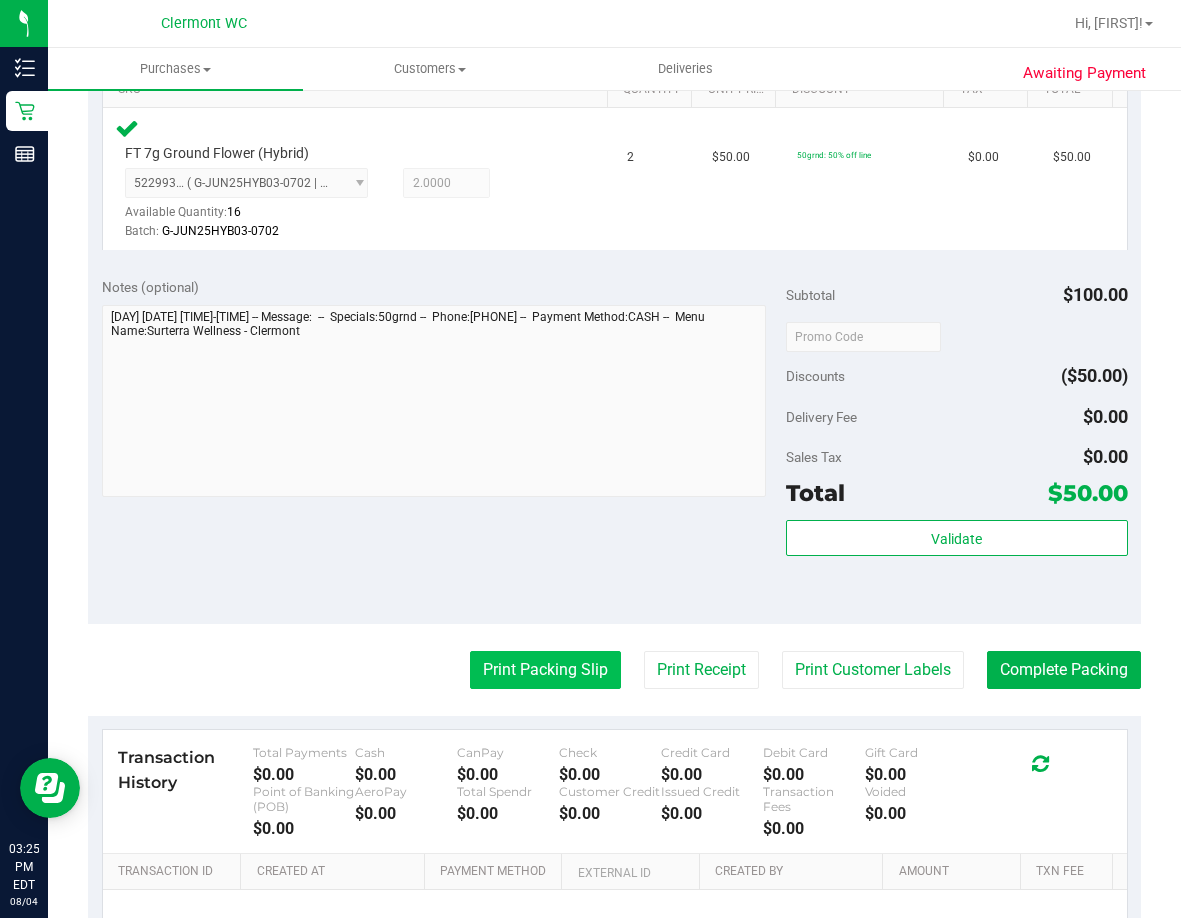 click on "Print Packing Slip" at bounding box center [545, 670] 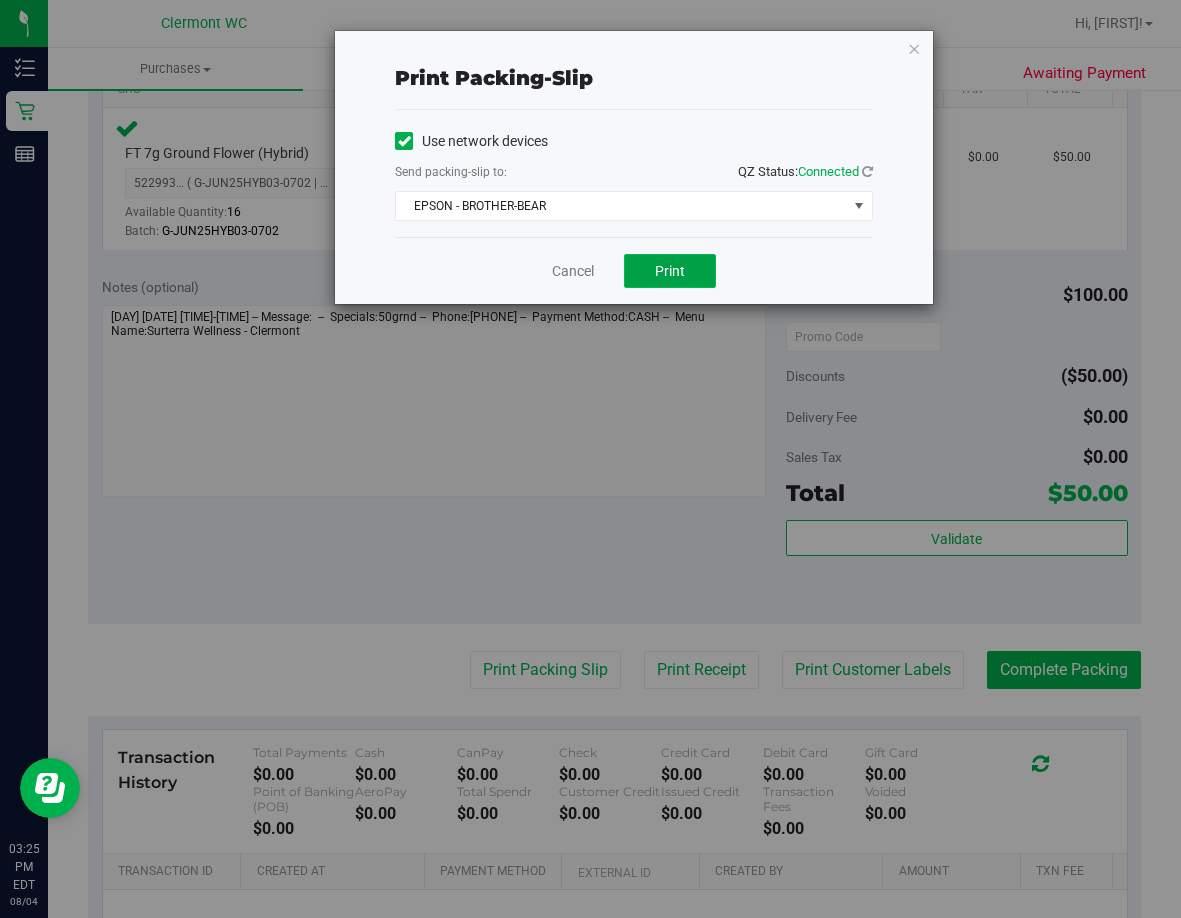 click on "Print" at bounding box center (670, 271) 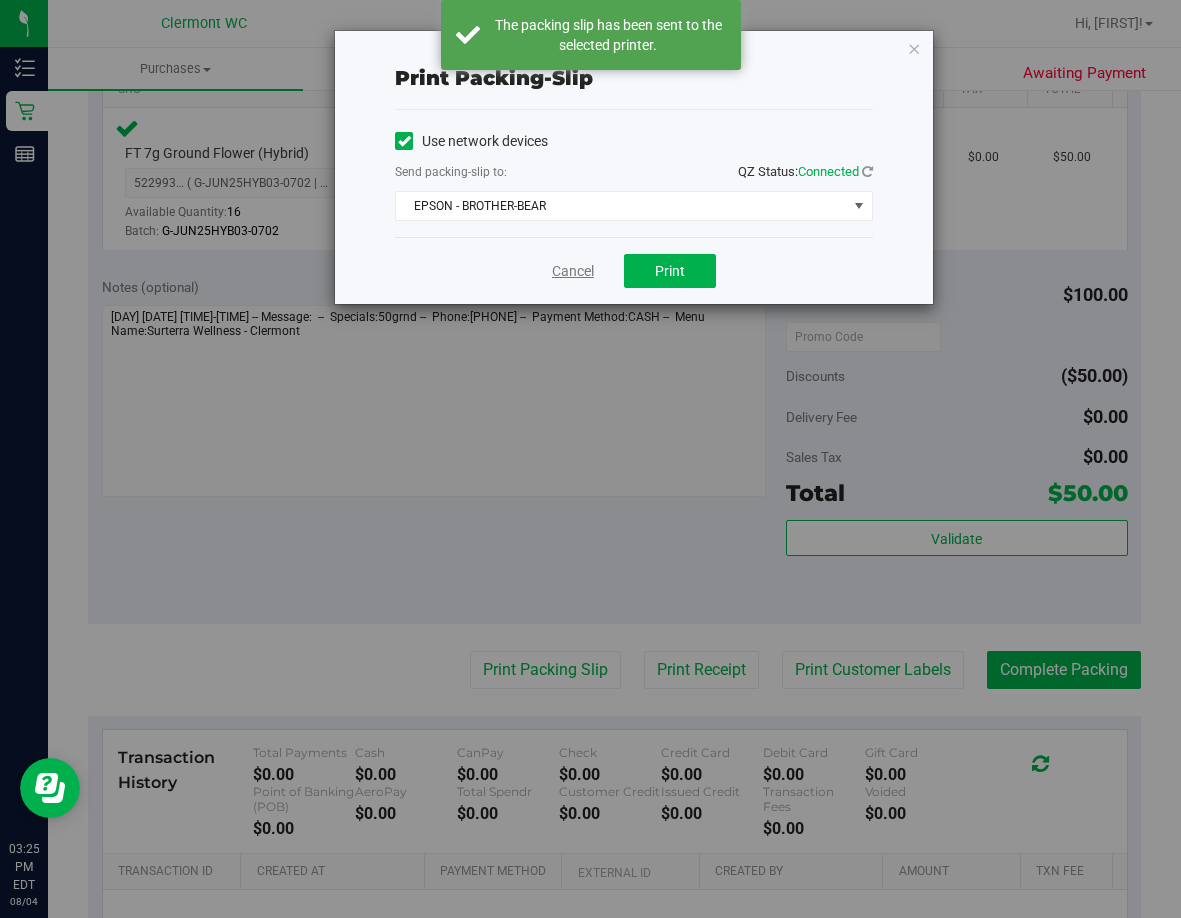 click on "Cancel" at bounding box center (573, 271) 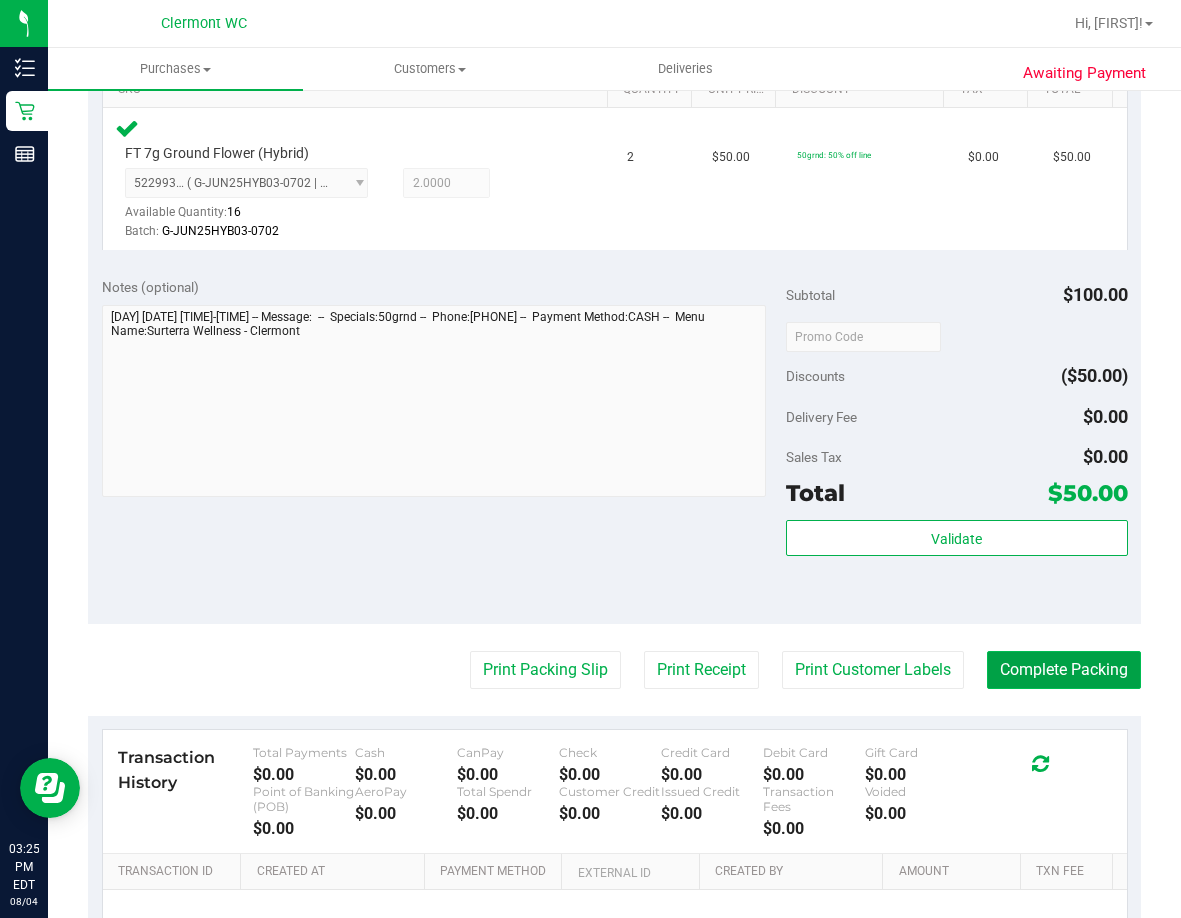 click on "Complete Packing" at bounding box center (1064, 670) 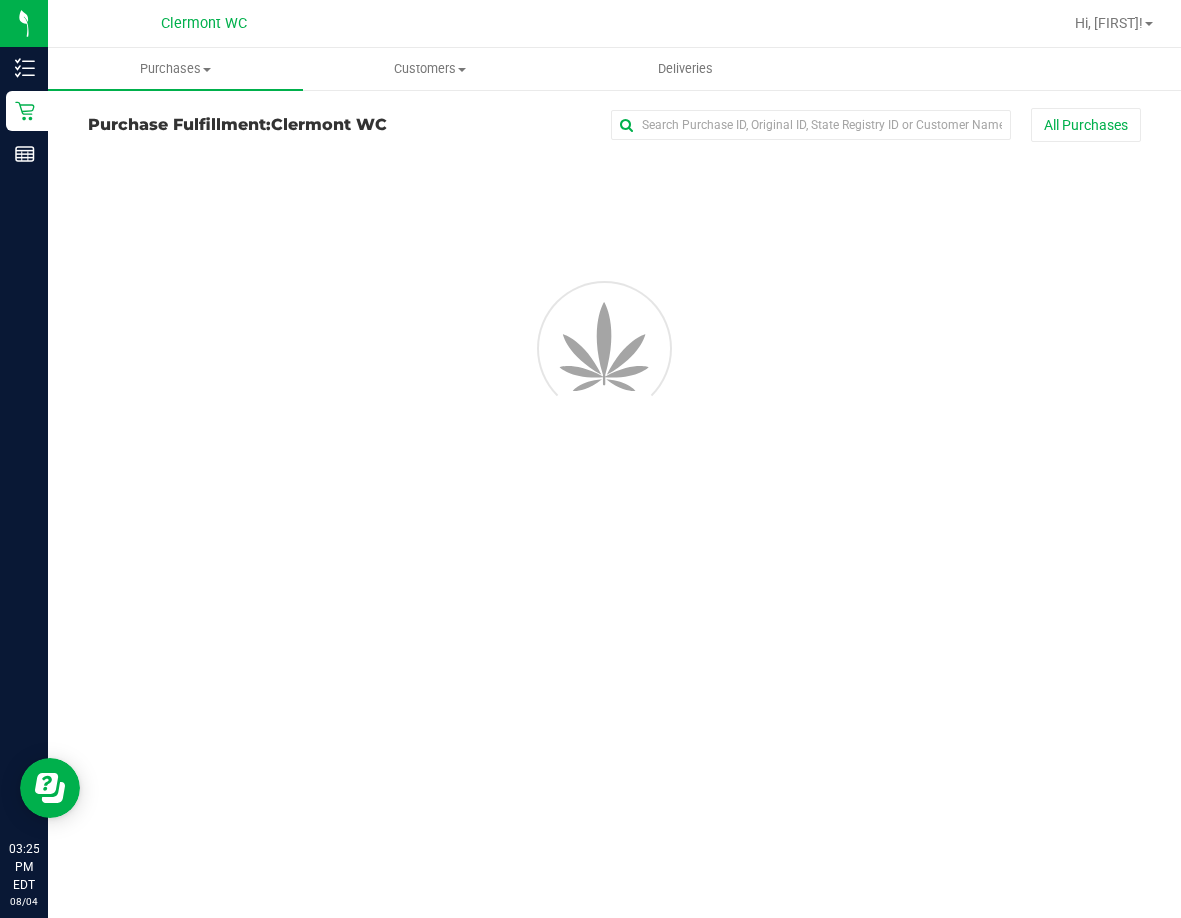 scroll, scrollTop: 0, scrollLeft: 0, axis: both 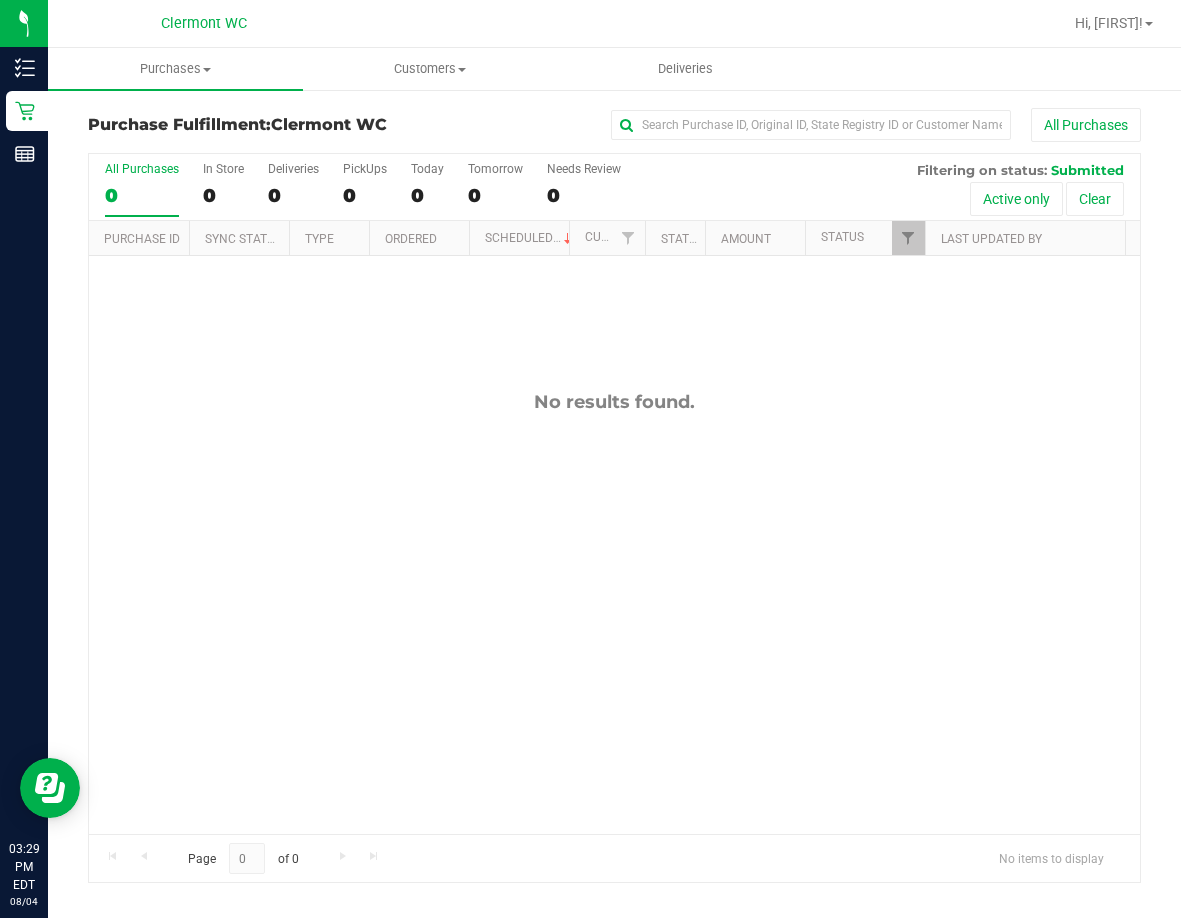 click on "No results found." at bounding box center (614, 612) 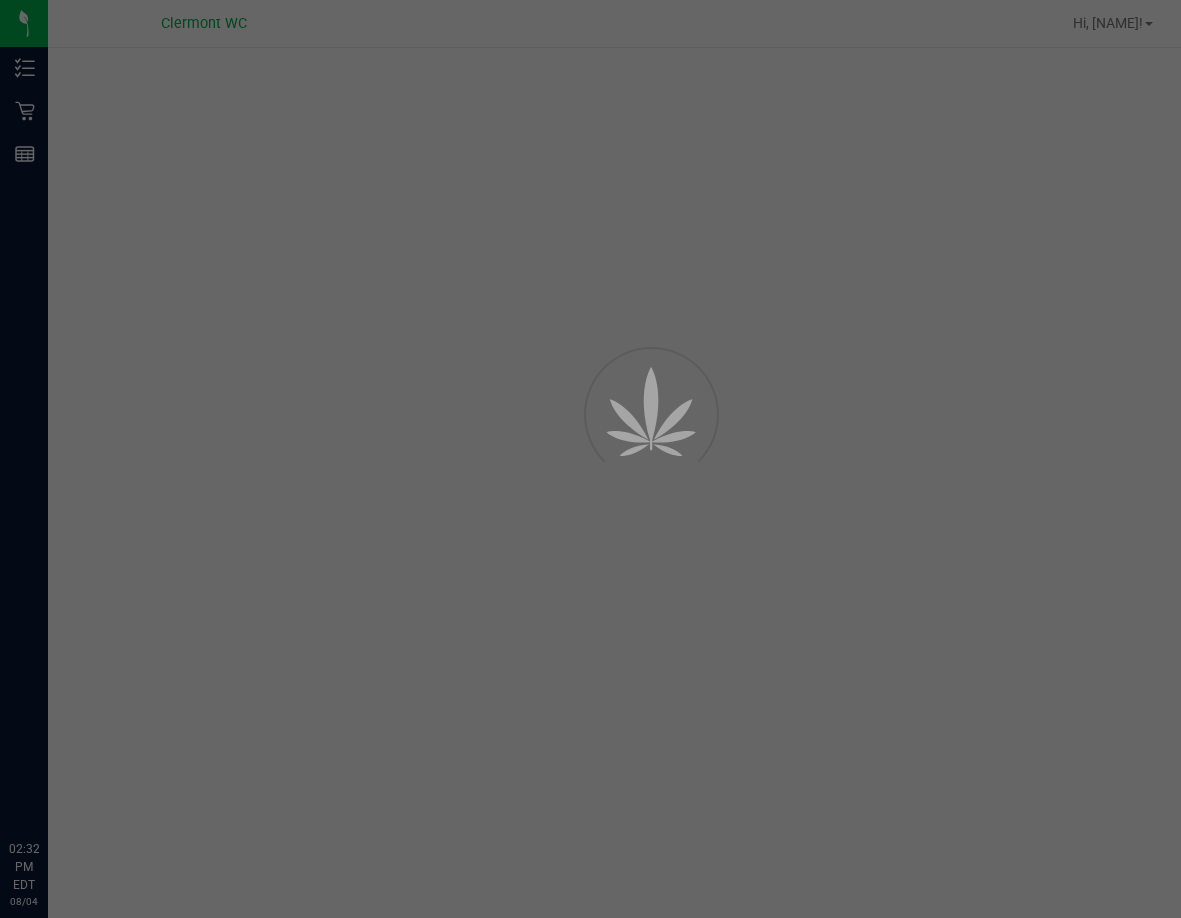 scroll, scrollTop: 0, scrollLeft: 0, axis: both 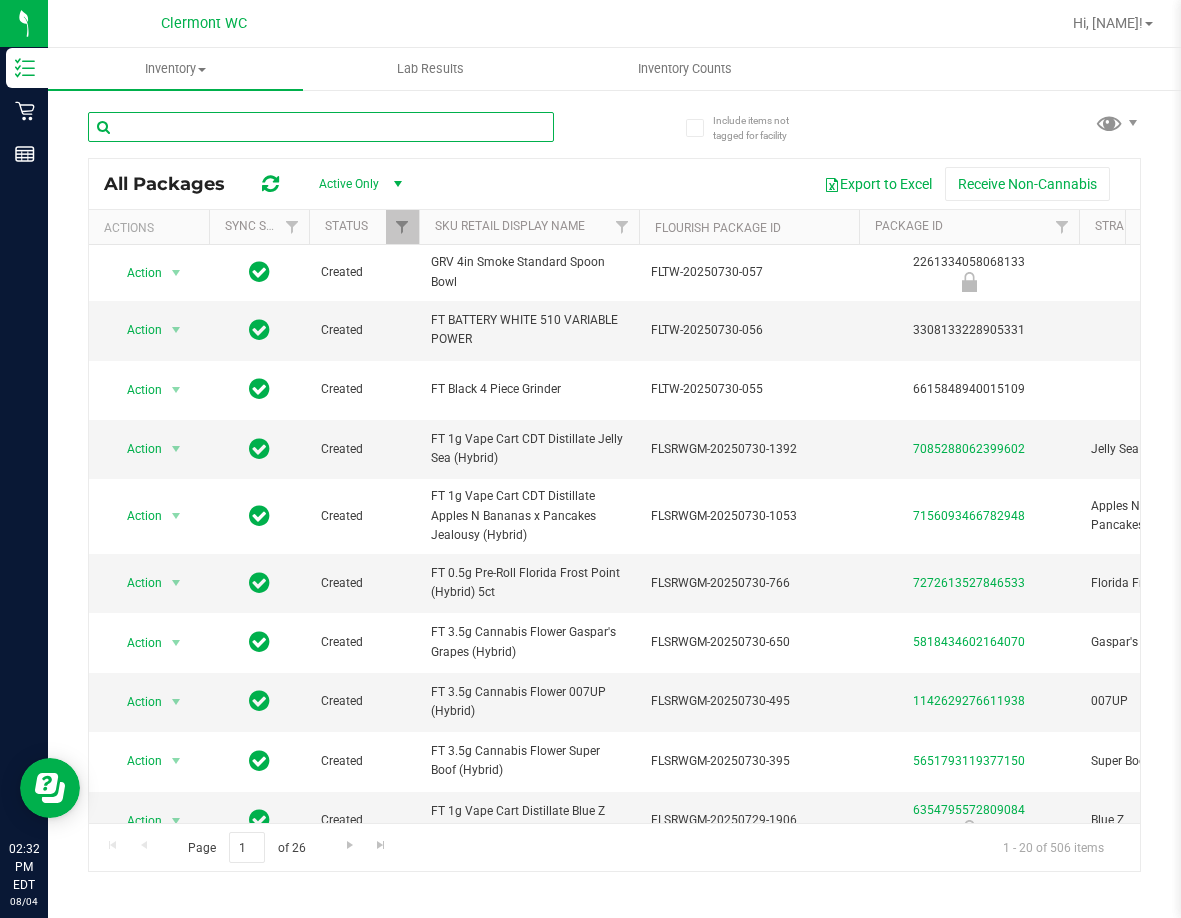 click at bounding box center [321, 127] 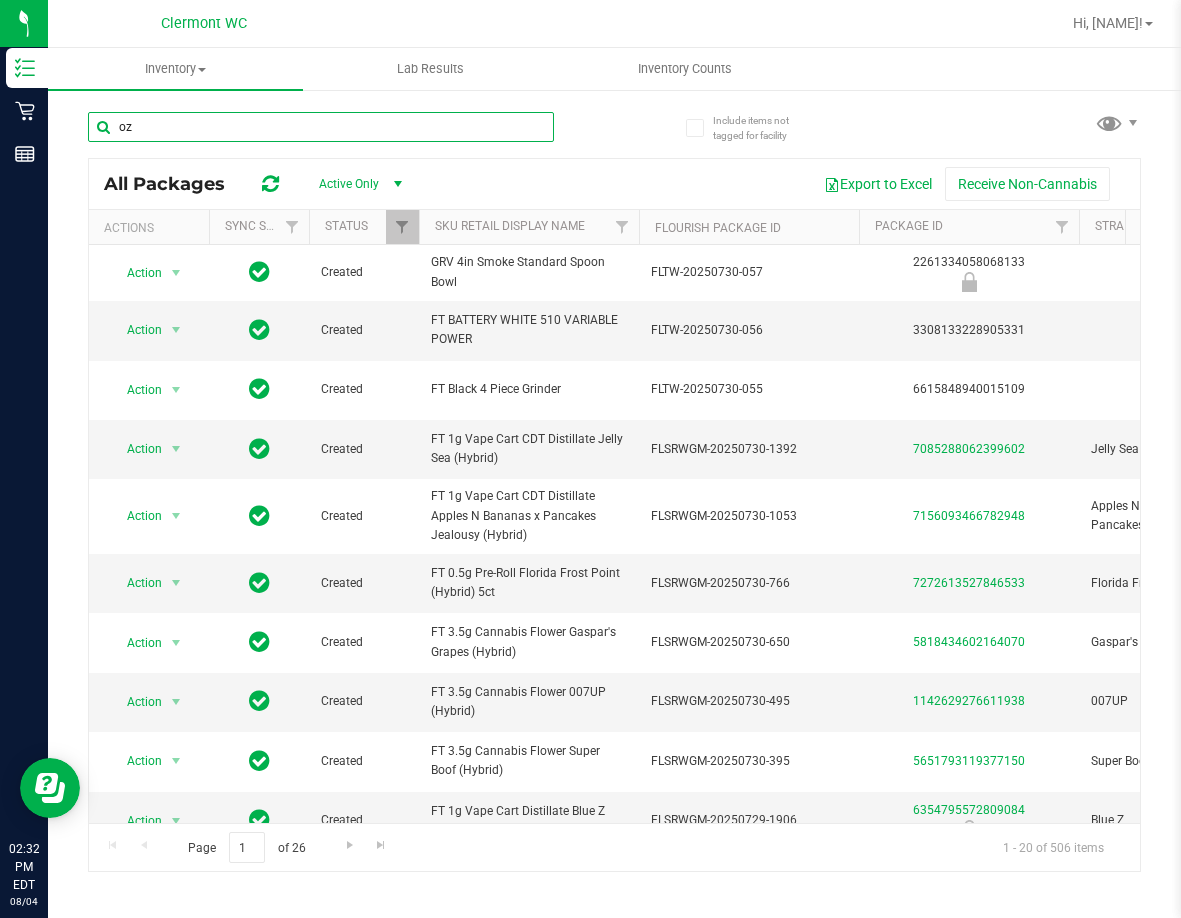 type on "oze" 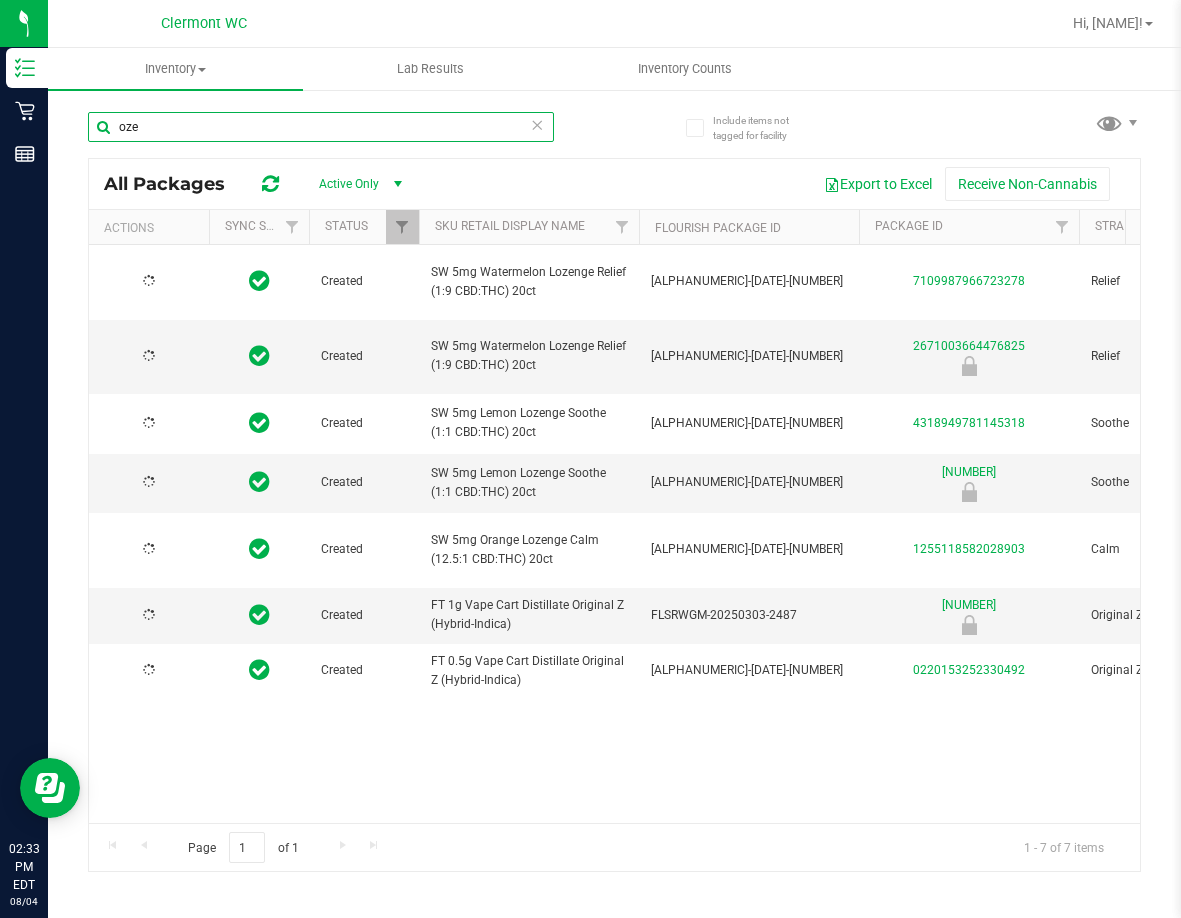 type on "2026-01-20" 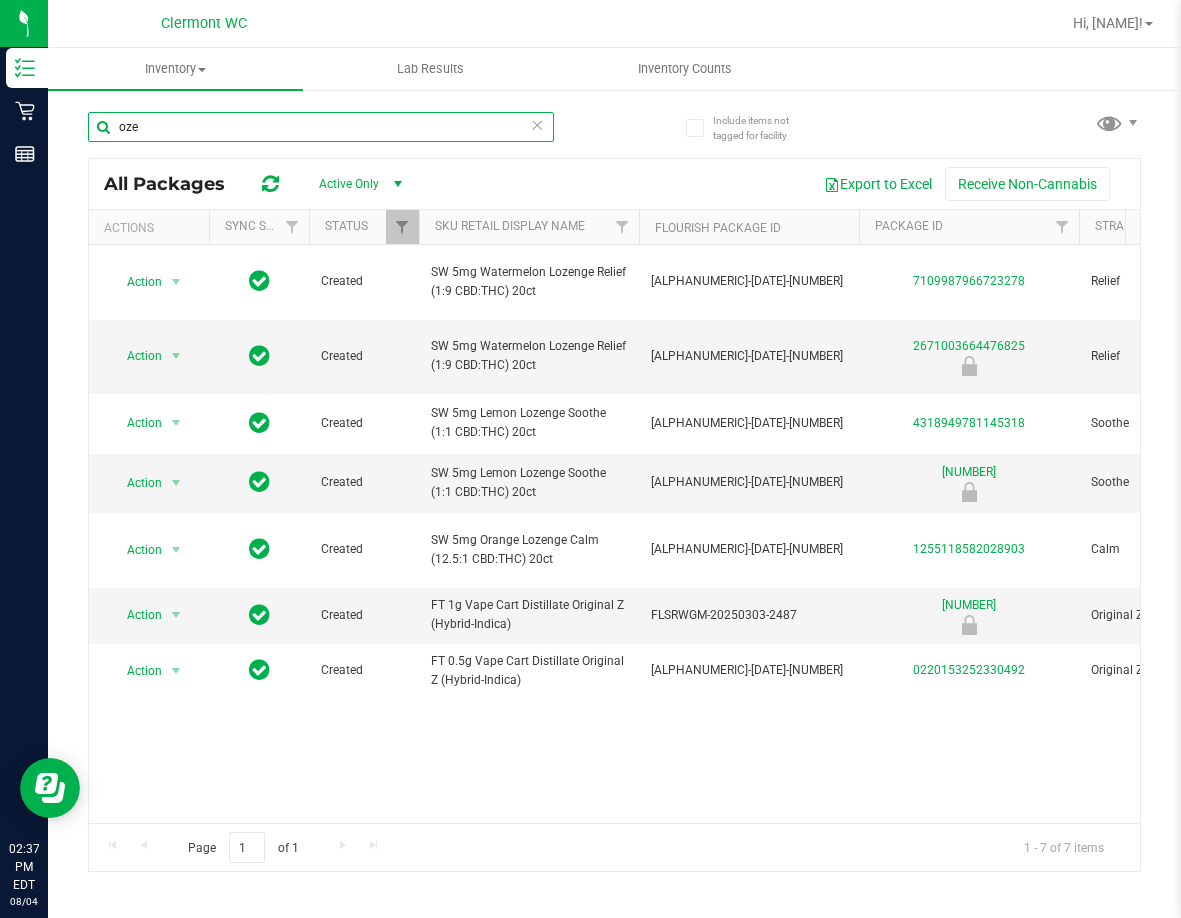 click on "oze" at bounding box center [321, 127] 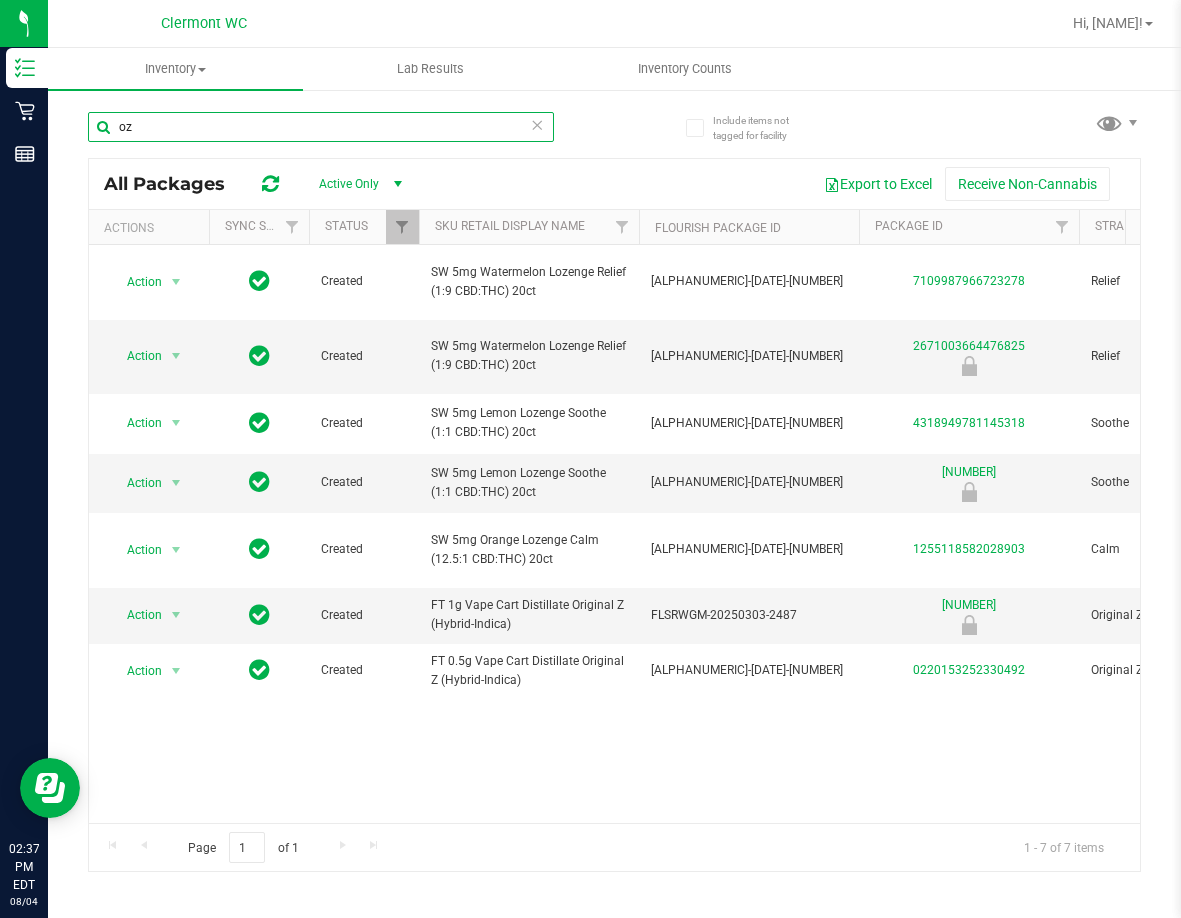 type on "o" 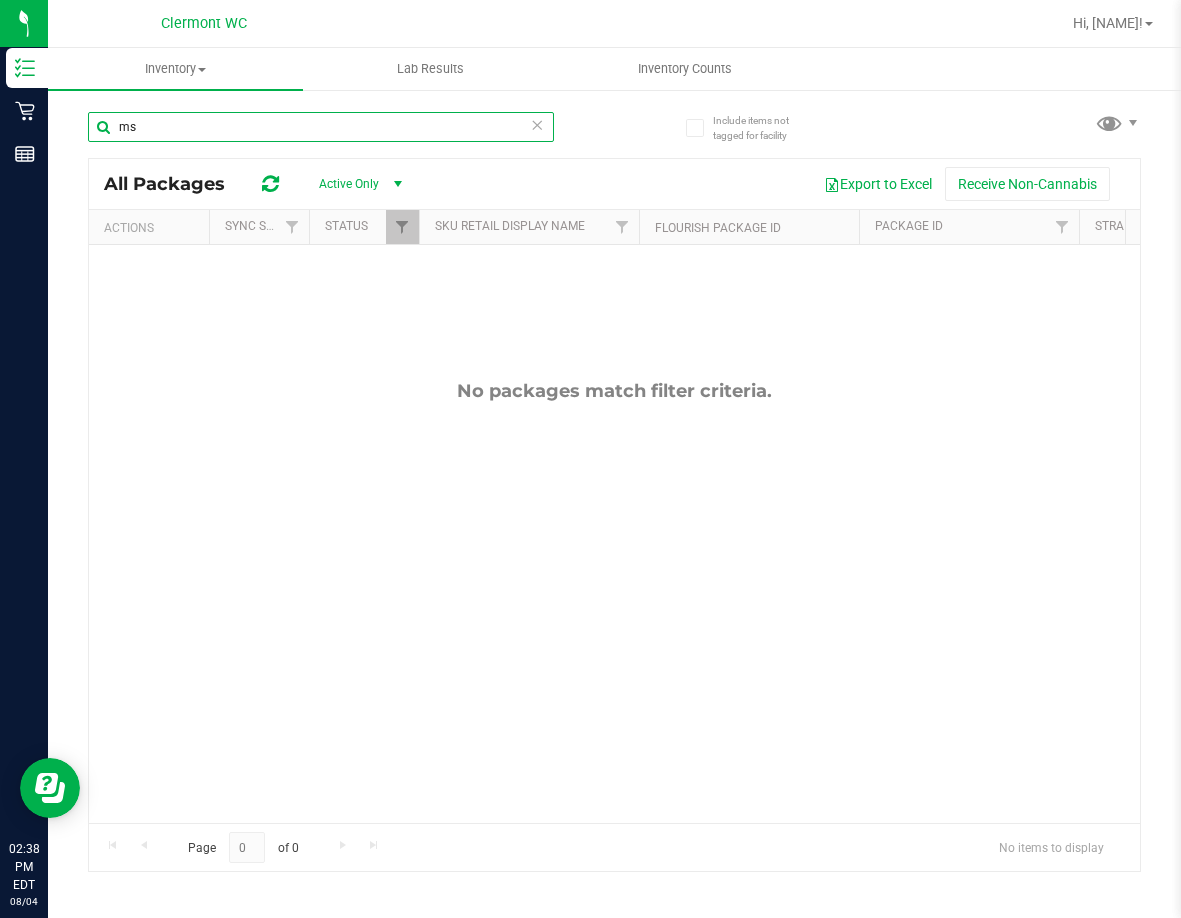 type on "m" 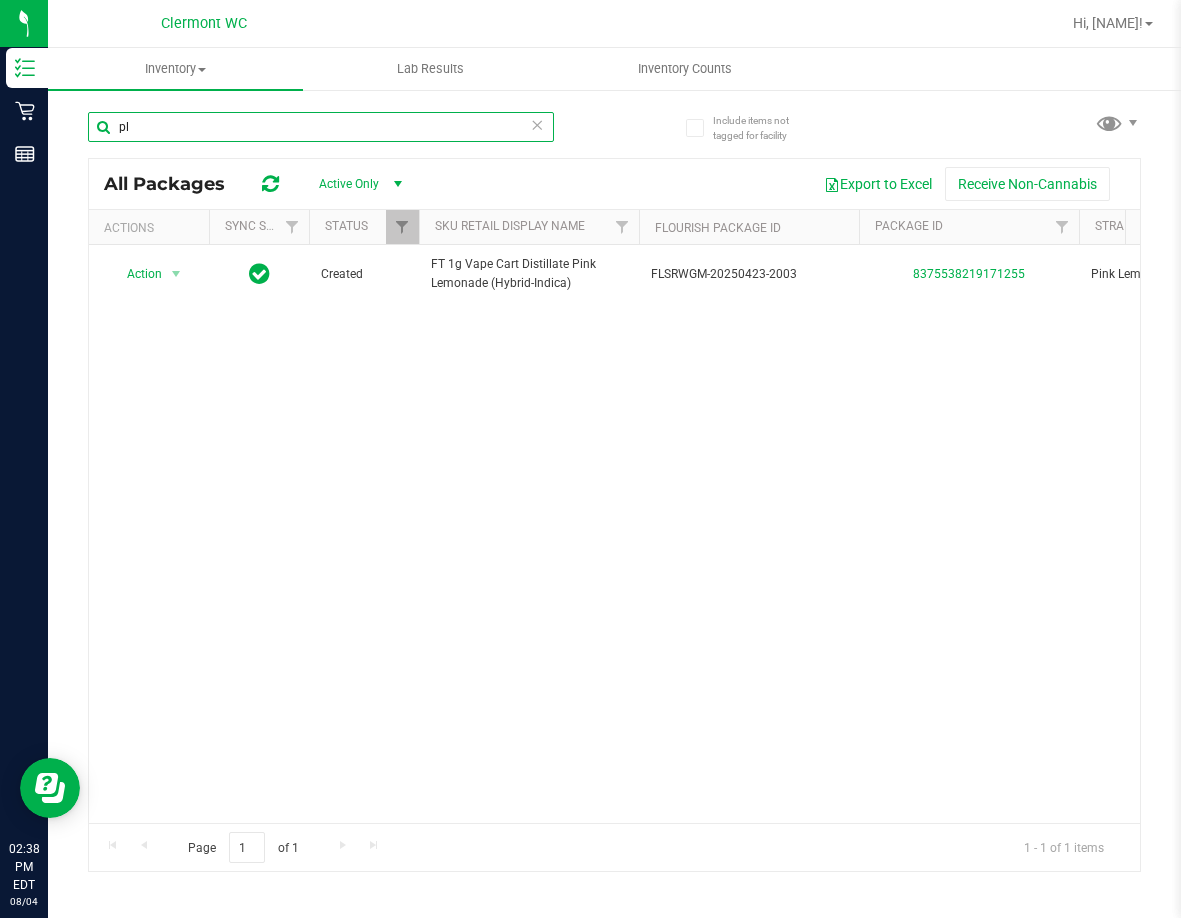 type on "p" 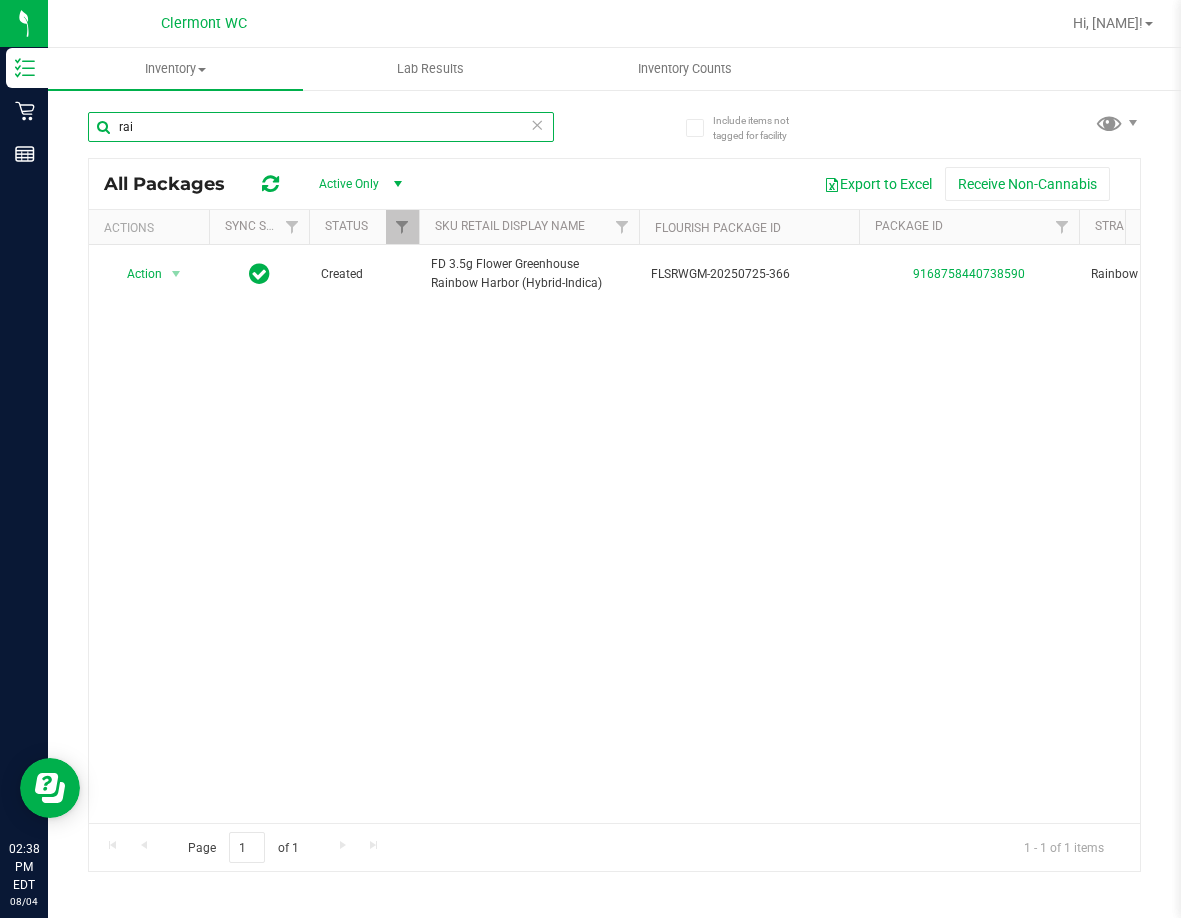 type on "rai" 